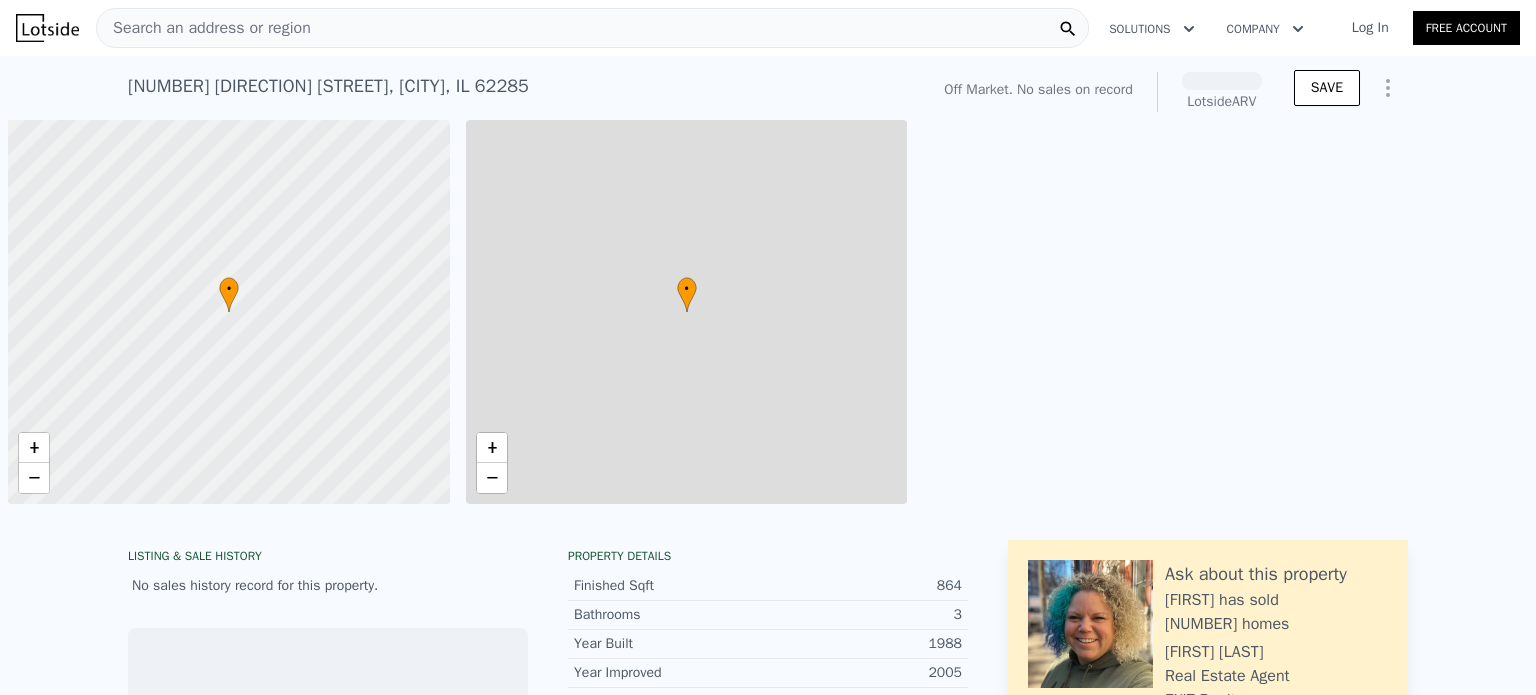 scroll, scrollTop: 0, scrollLeft: 0, axis: both 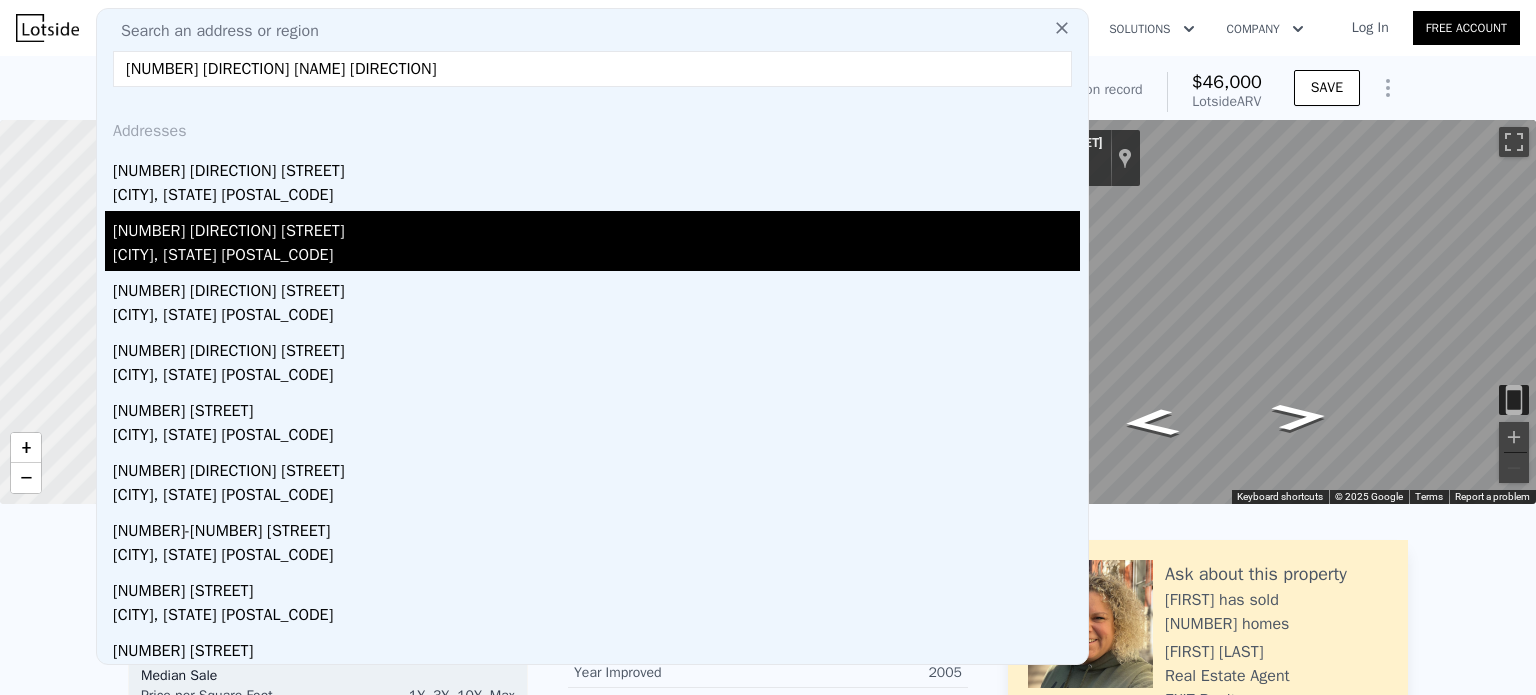type on "[NUMBER] [DIRECTION] [NAME] [DIRECTION]" 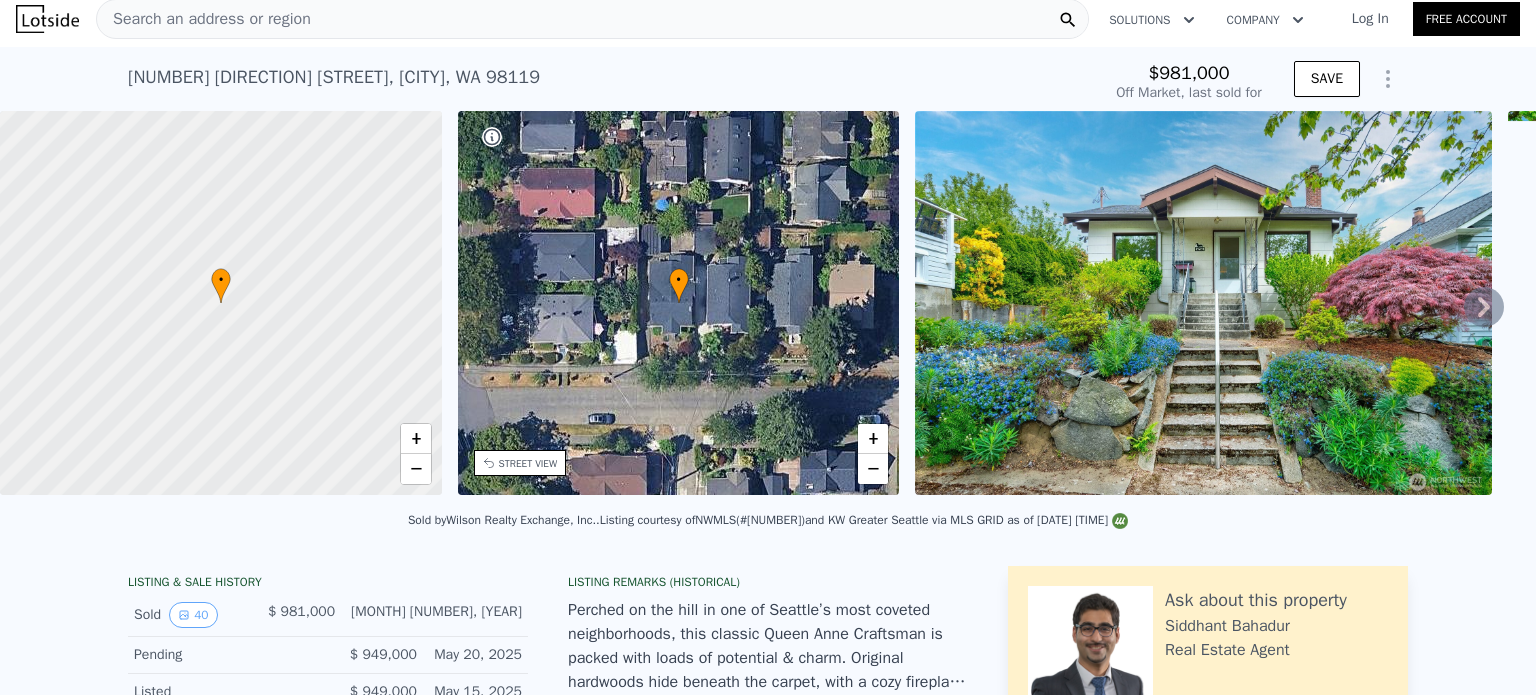 scroll, scrollTop: 0, scrollLeft: 0, axis: both 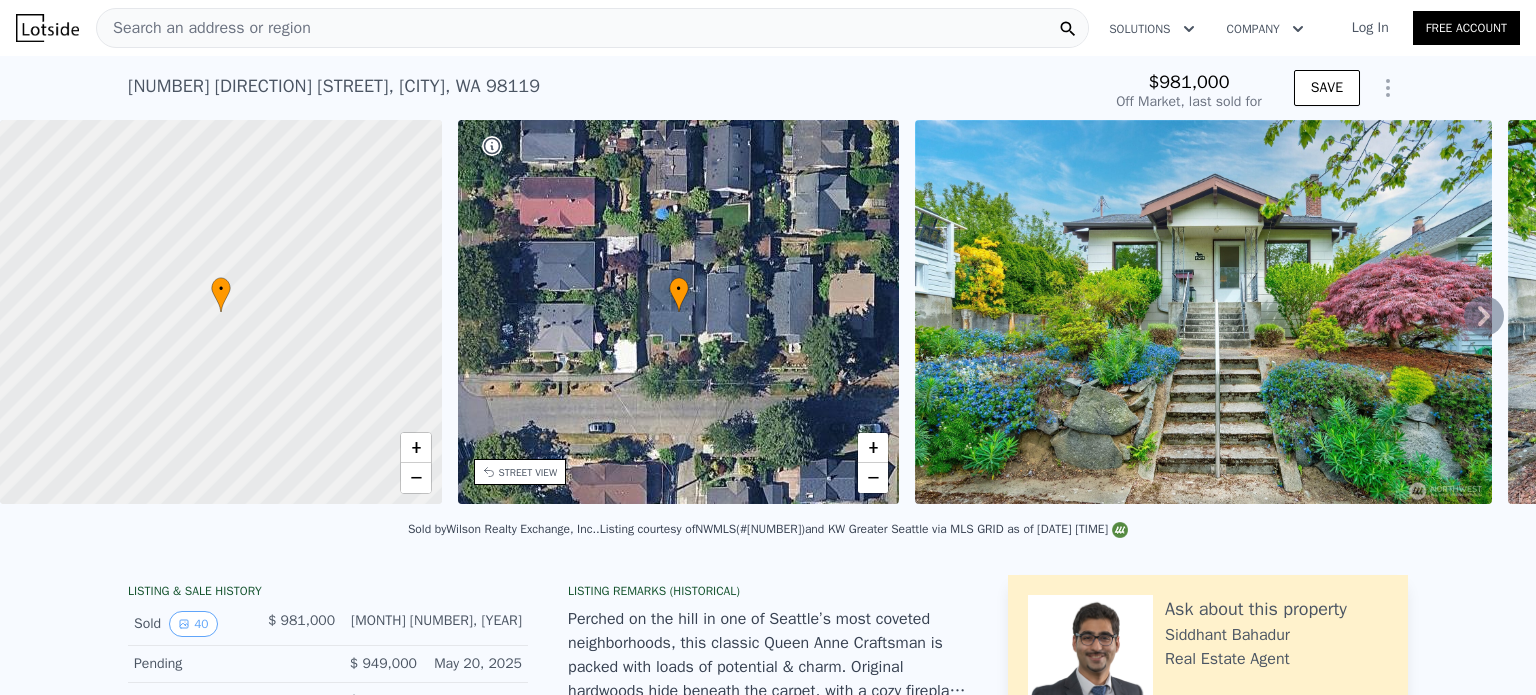 click 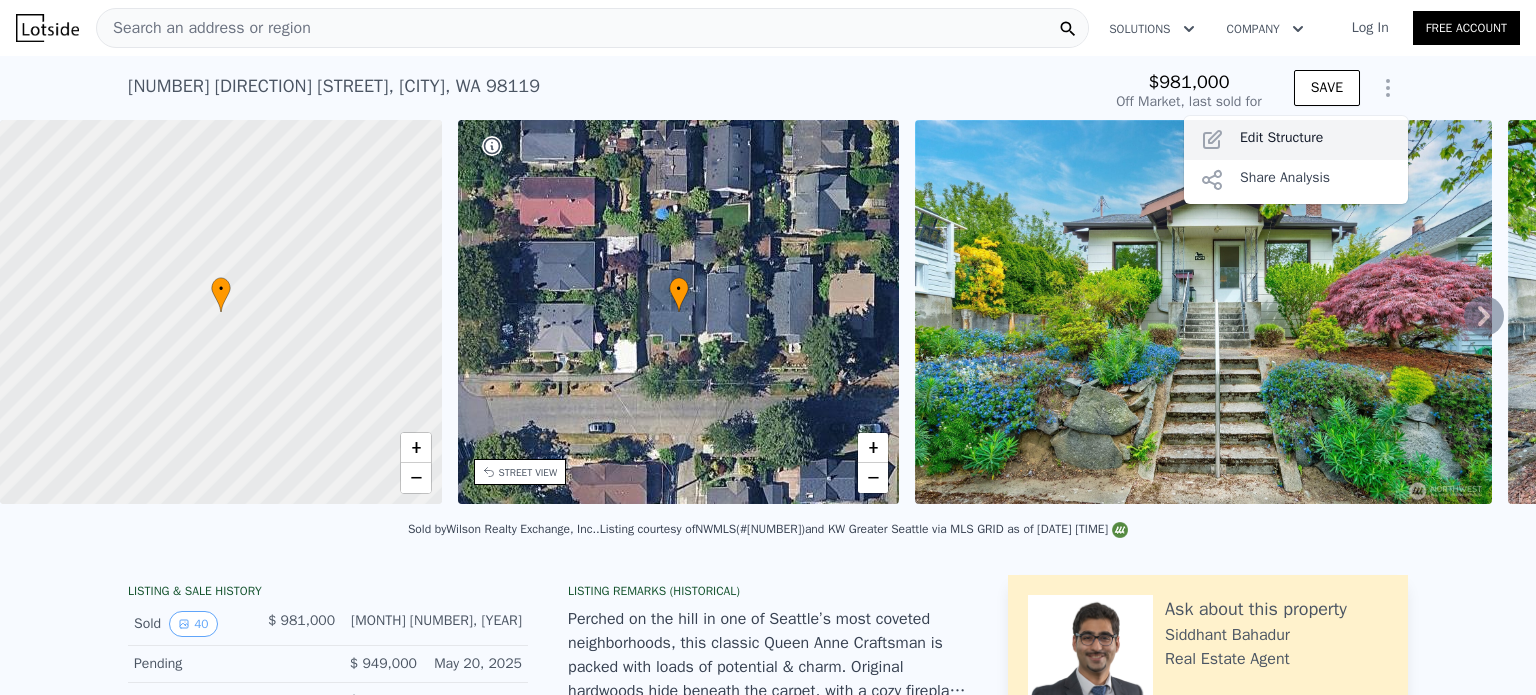 click on "Edit Structure" at bounding box center [1296, 140] 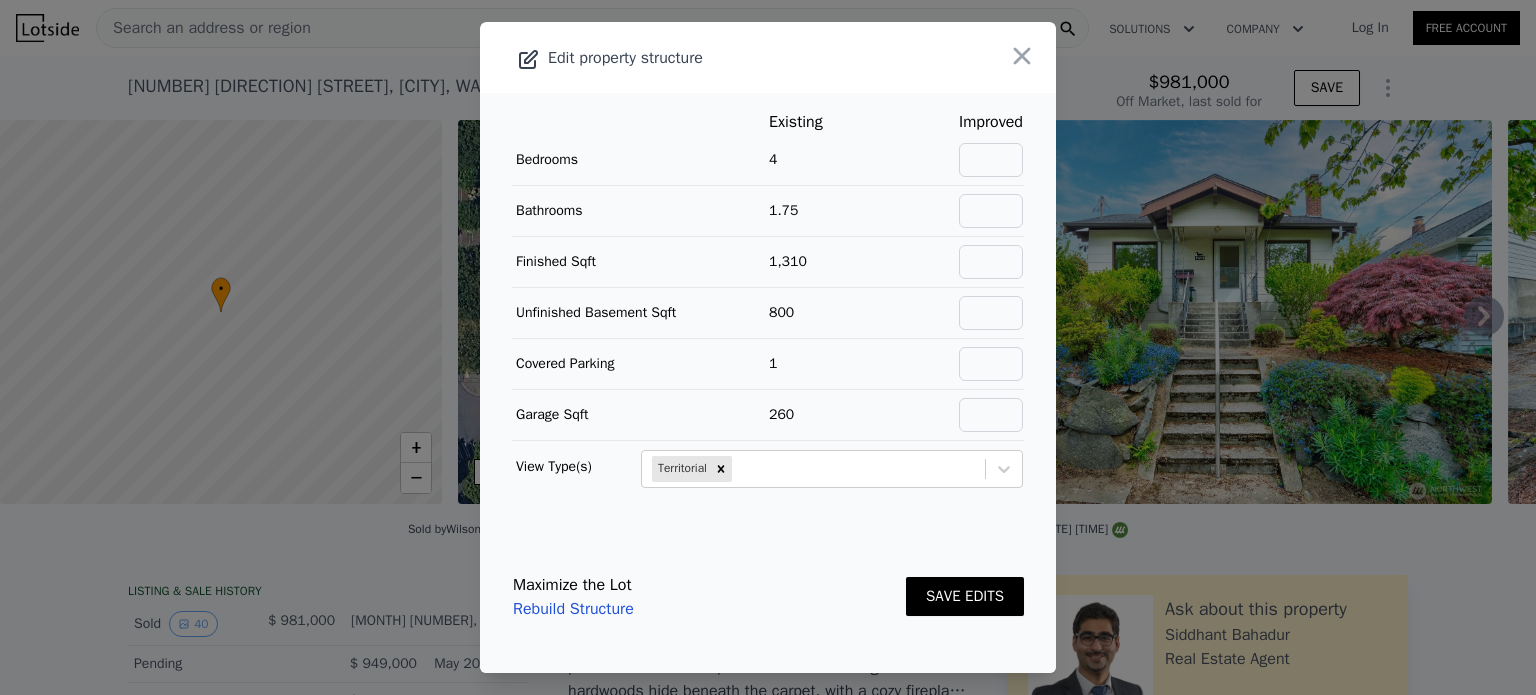 click at bounding box center [991, 160] 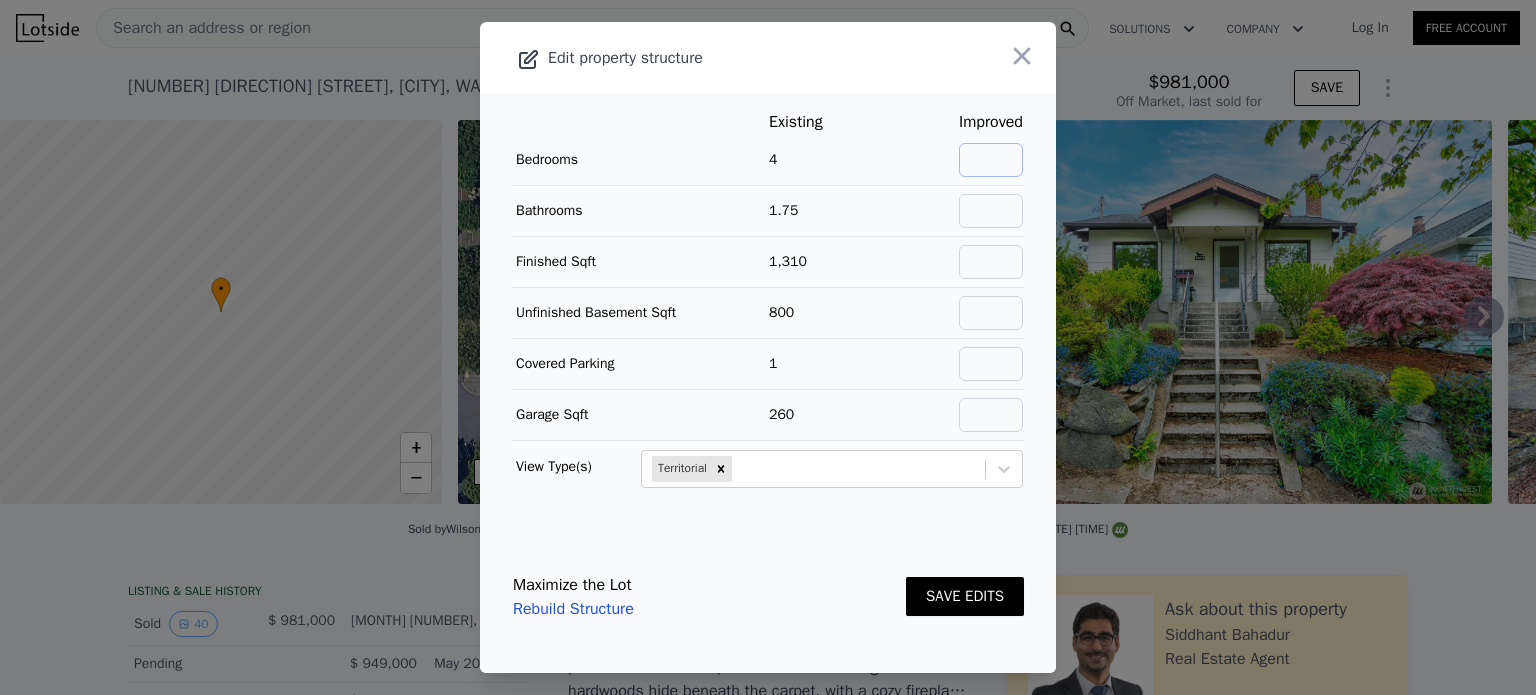 click at bounding box center (991, 160) 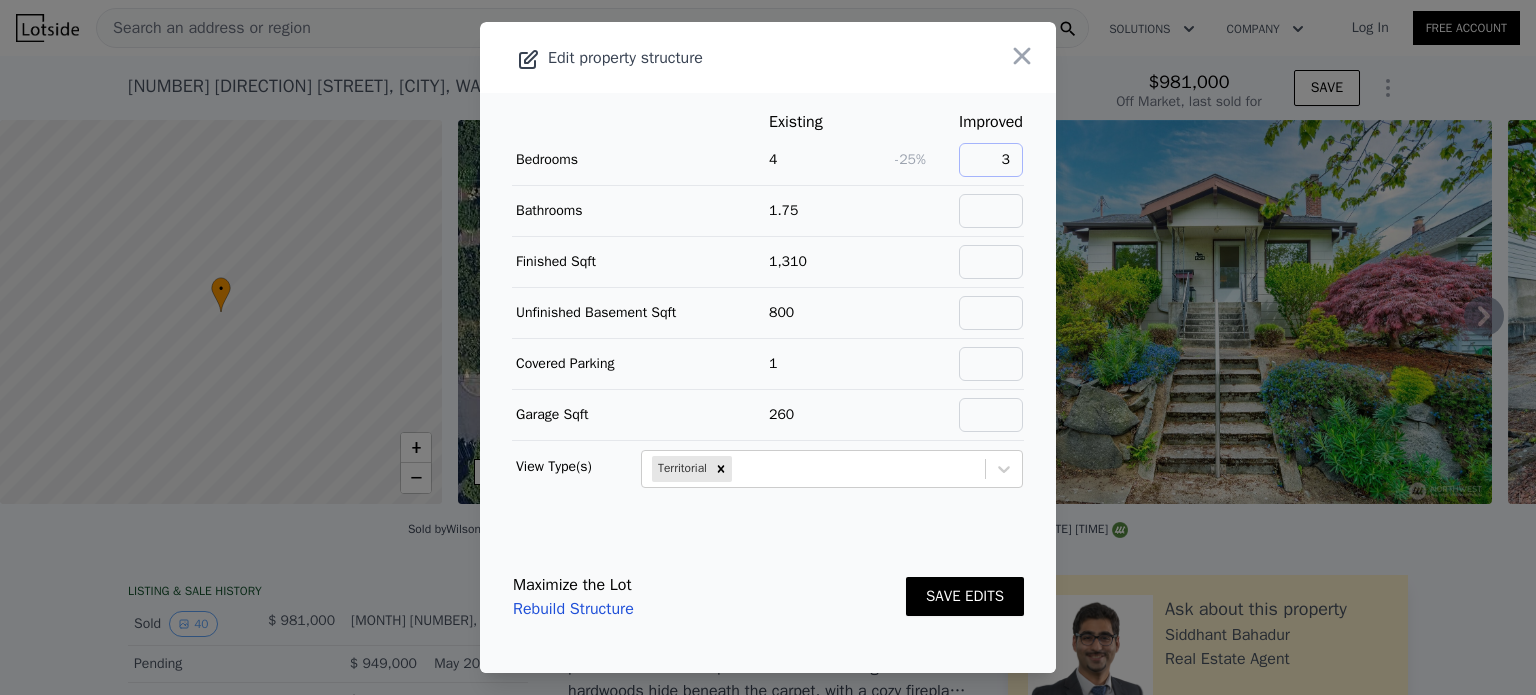 type on "3" 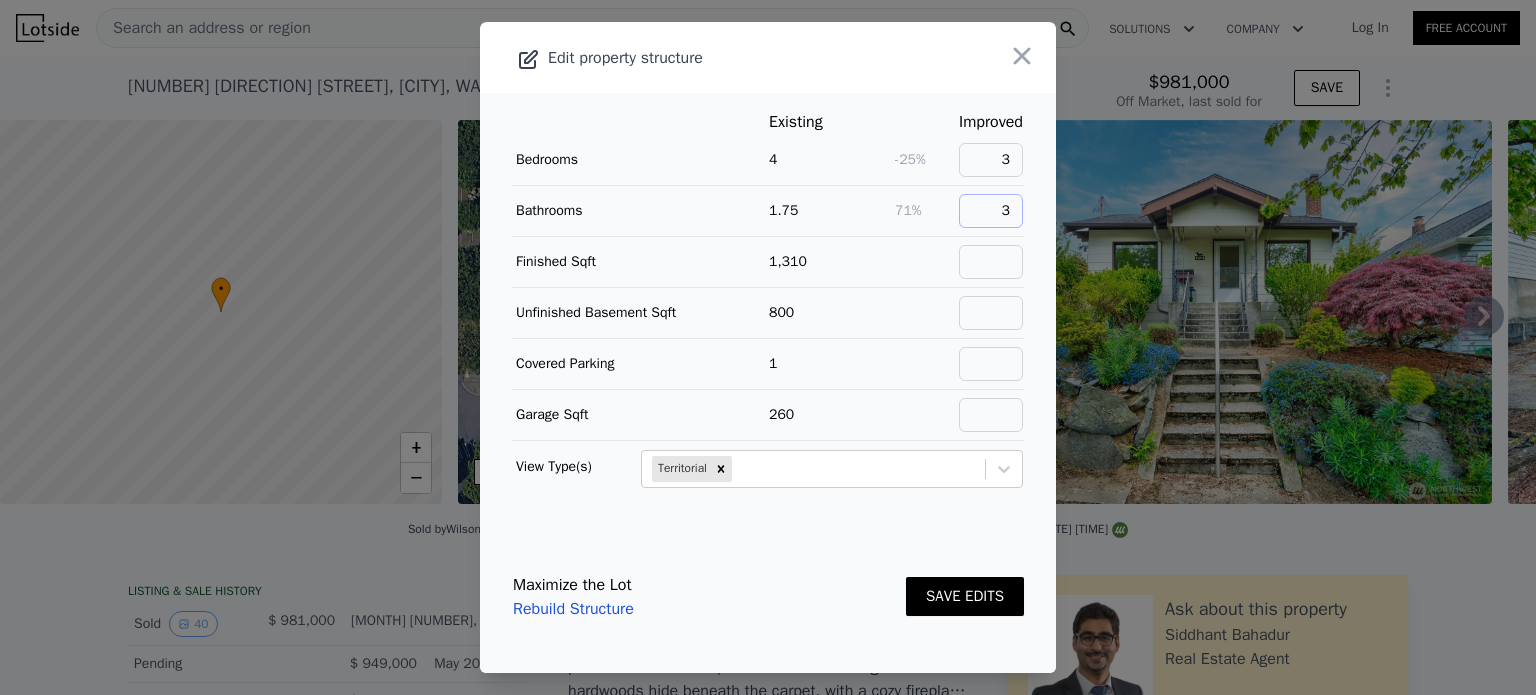 type on "3" 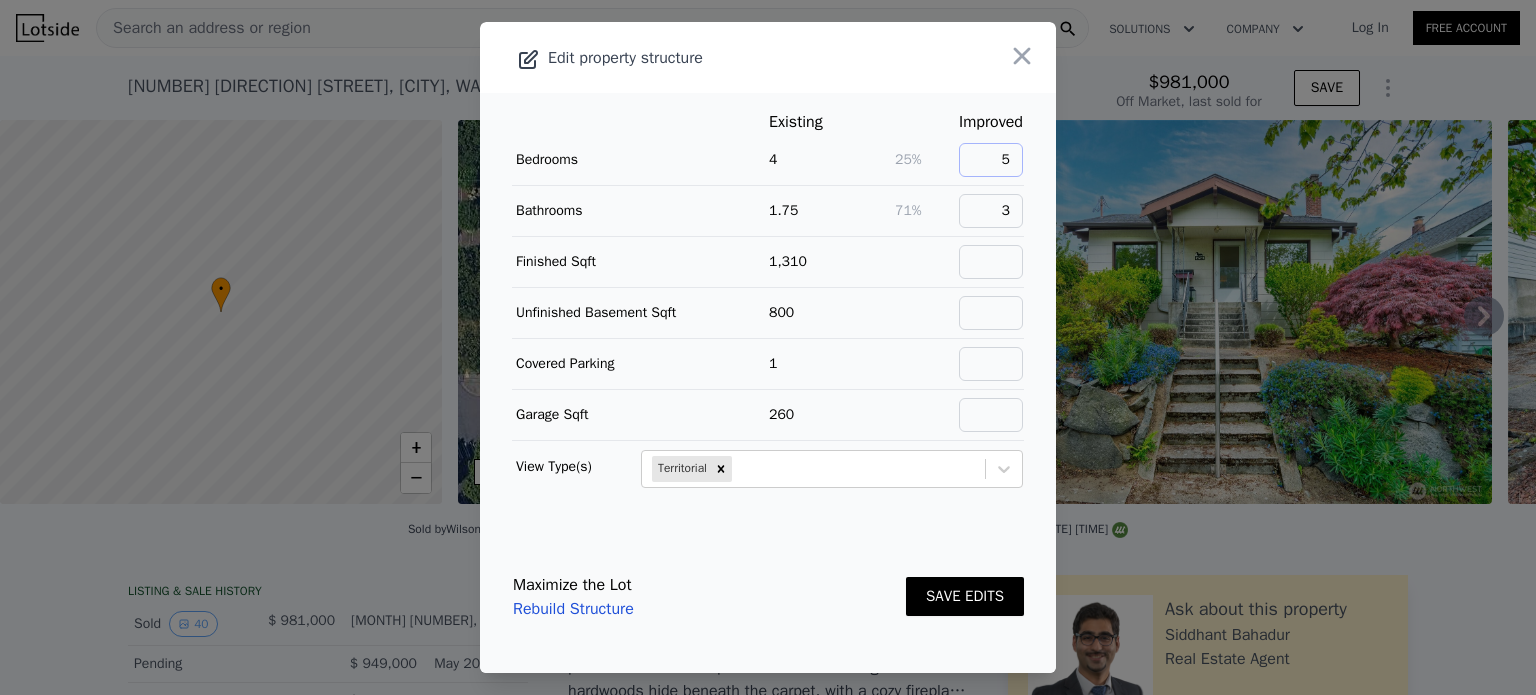 type on "5" 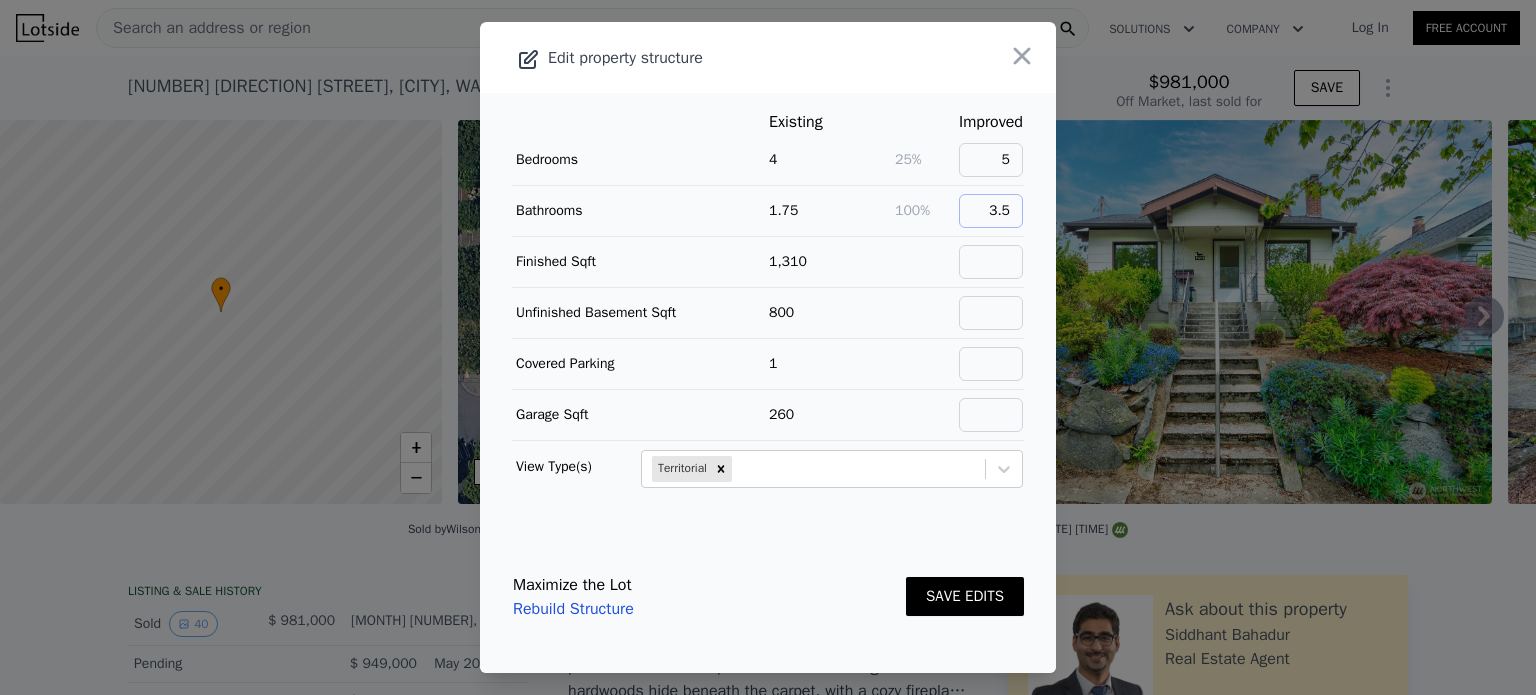 type on "3.5" 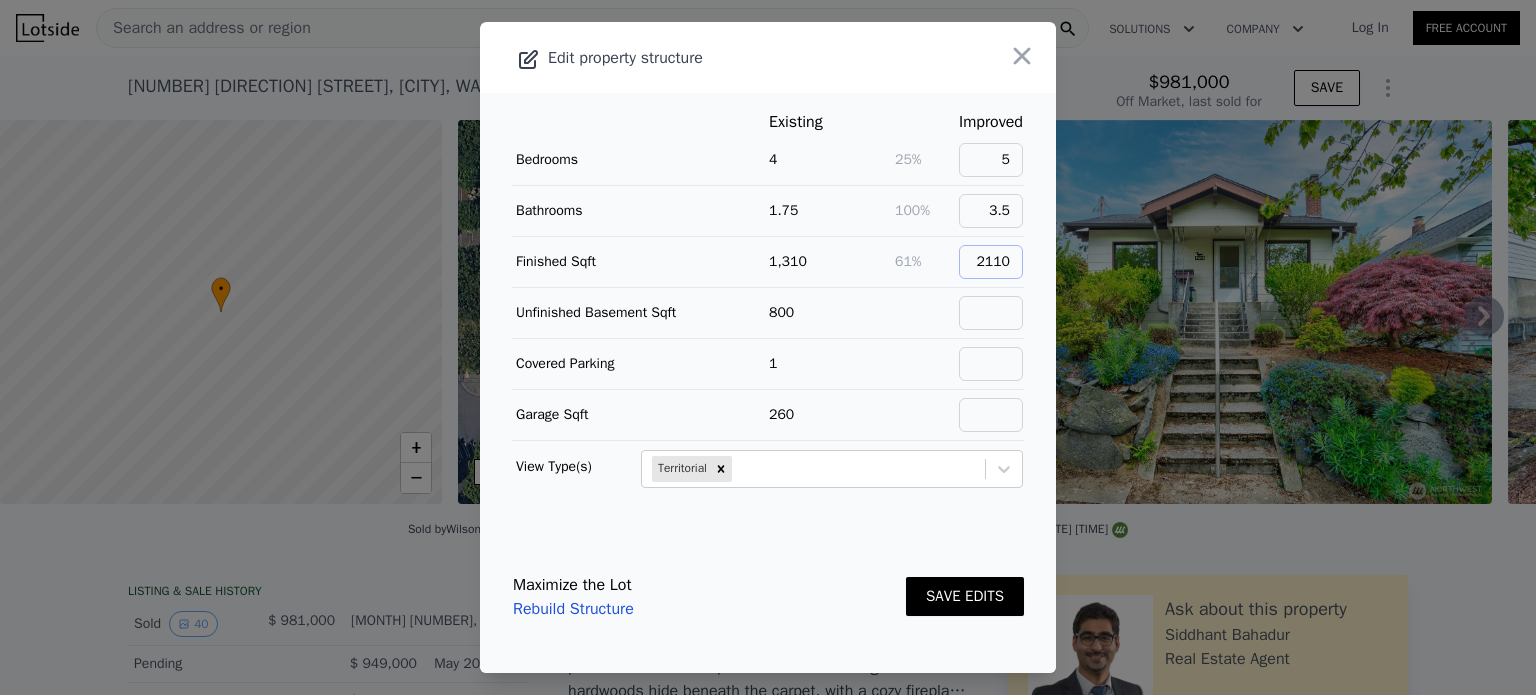 type on "2110" 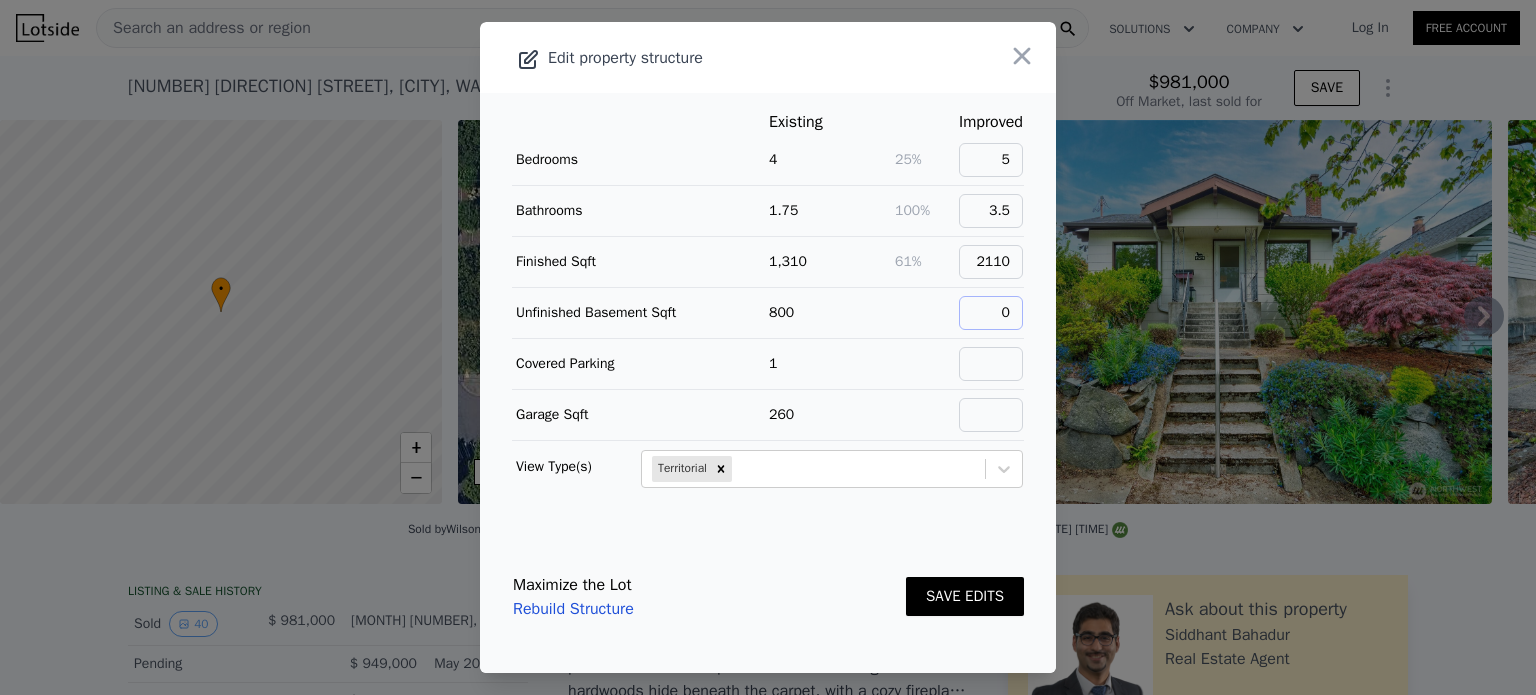 type on "0" 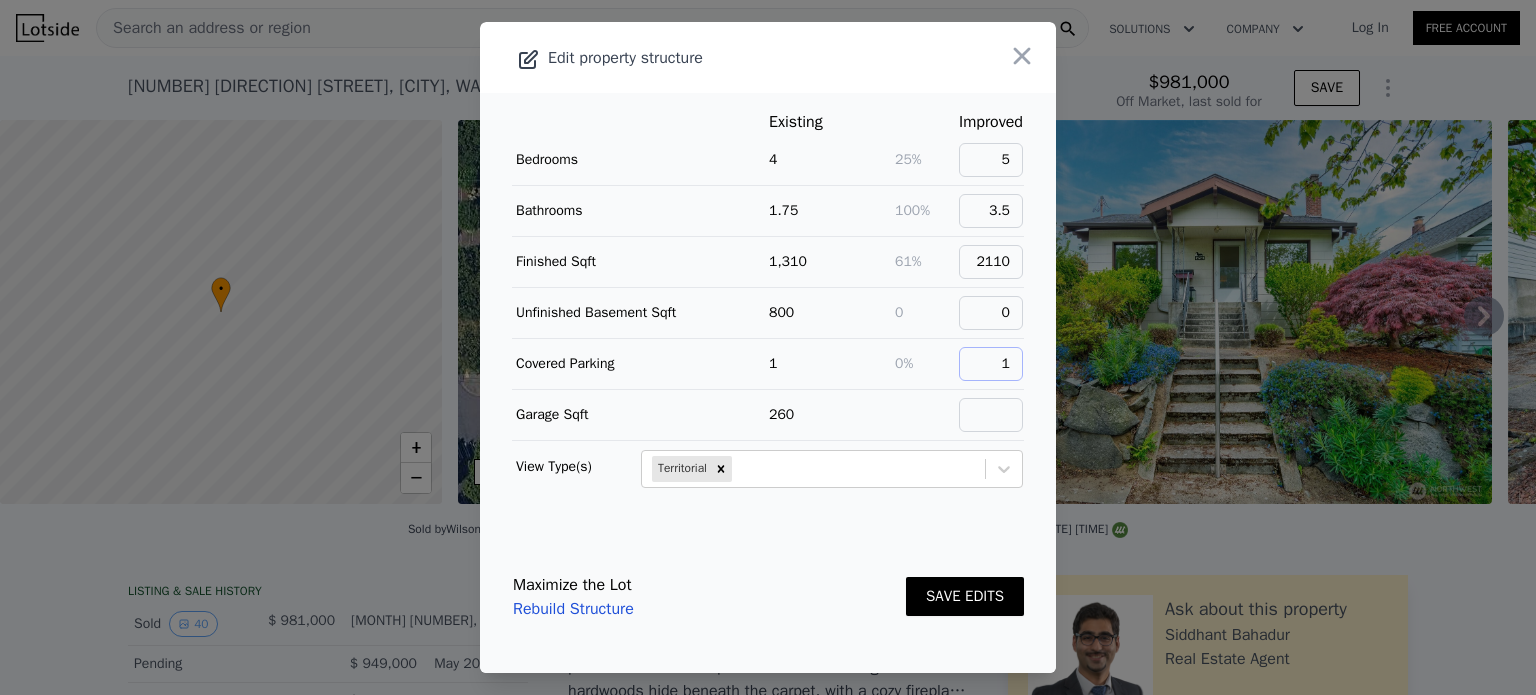 type on "1" 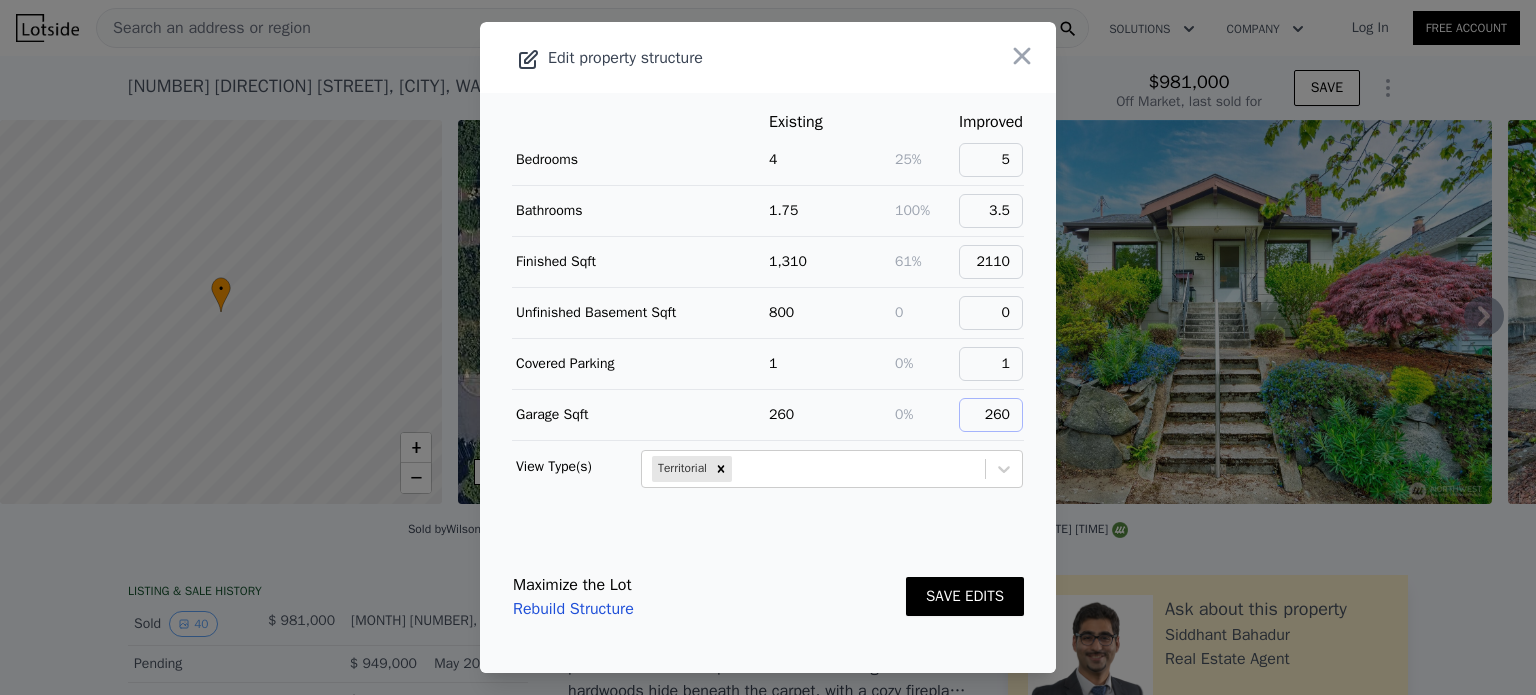 type on "260" 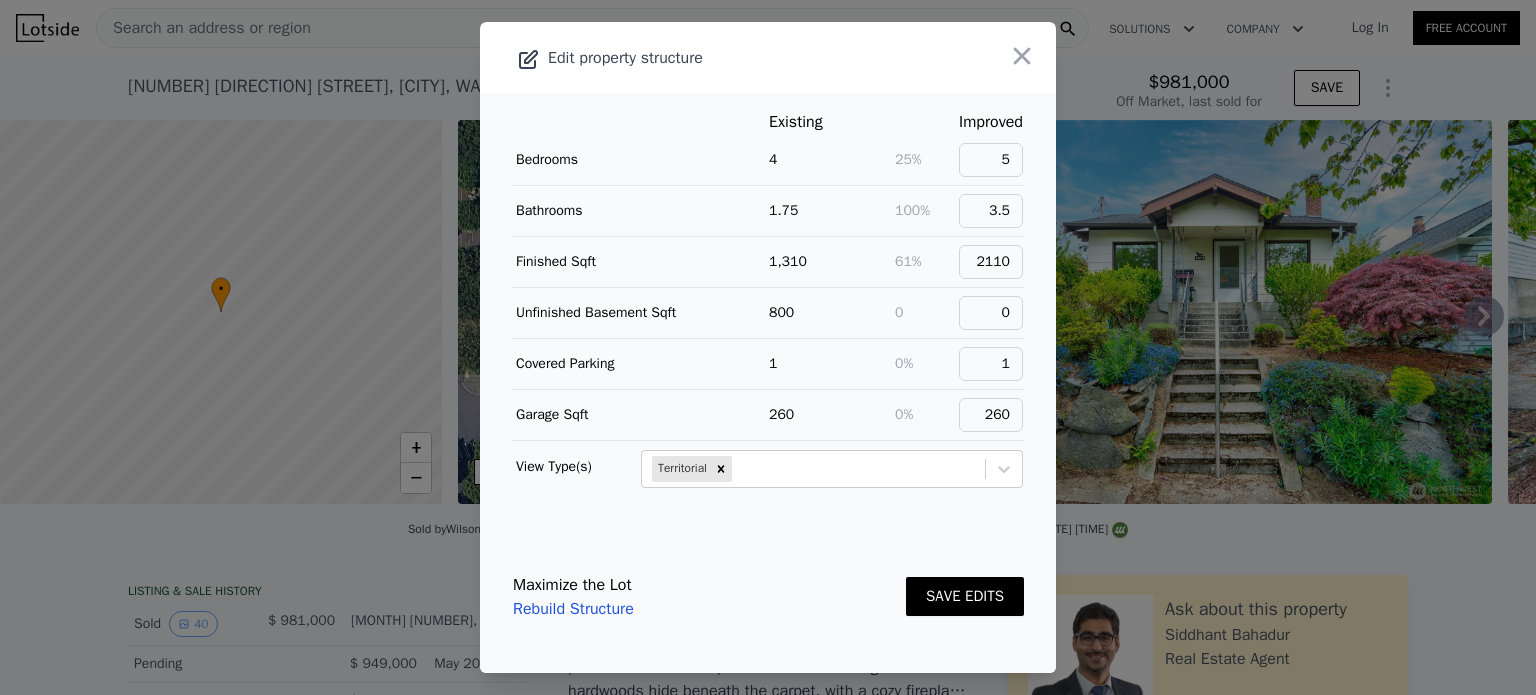 click on "SAVE EDITS" at bounding box center [965, 596] 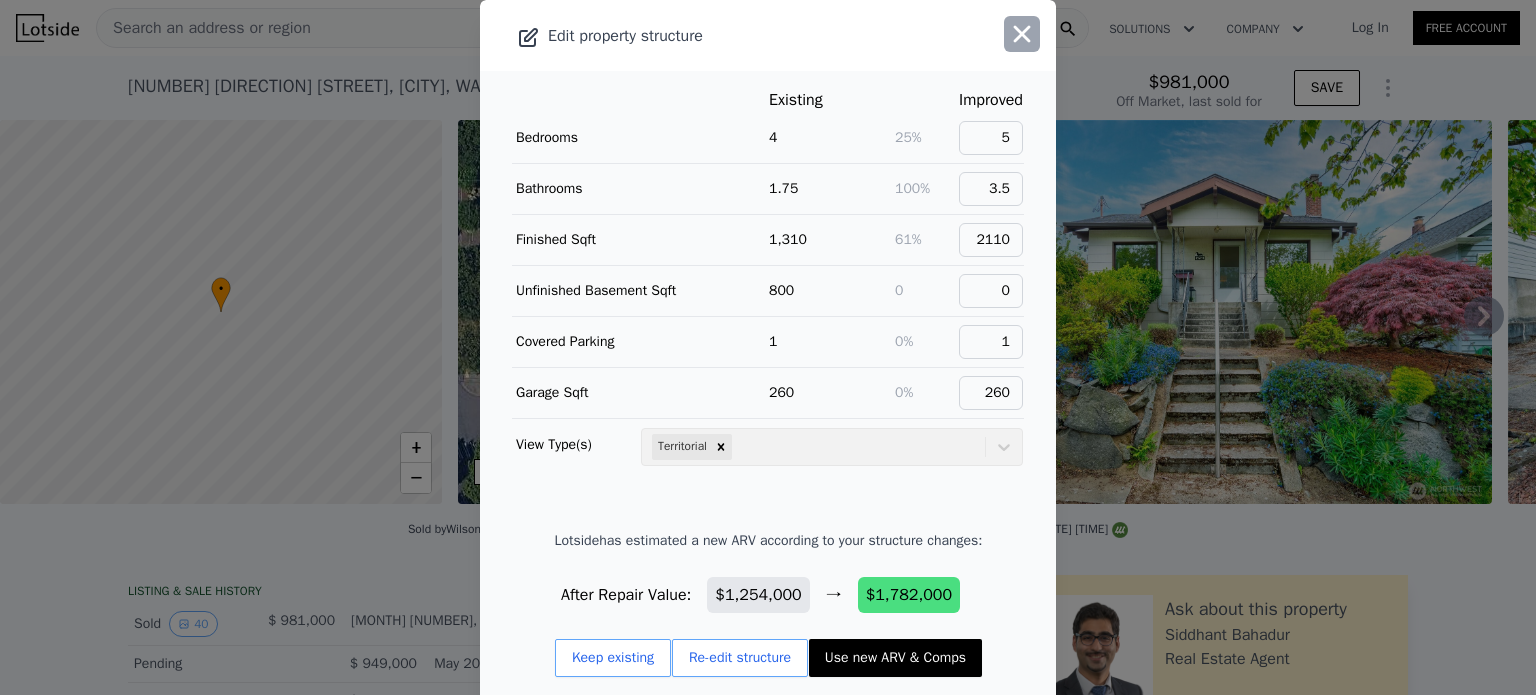 click 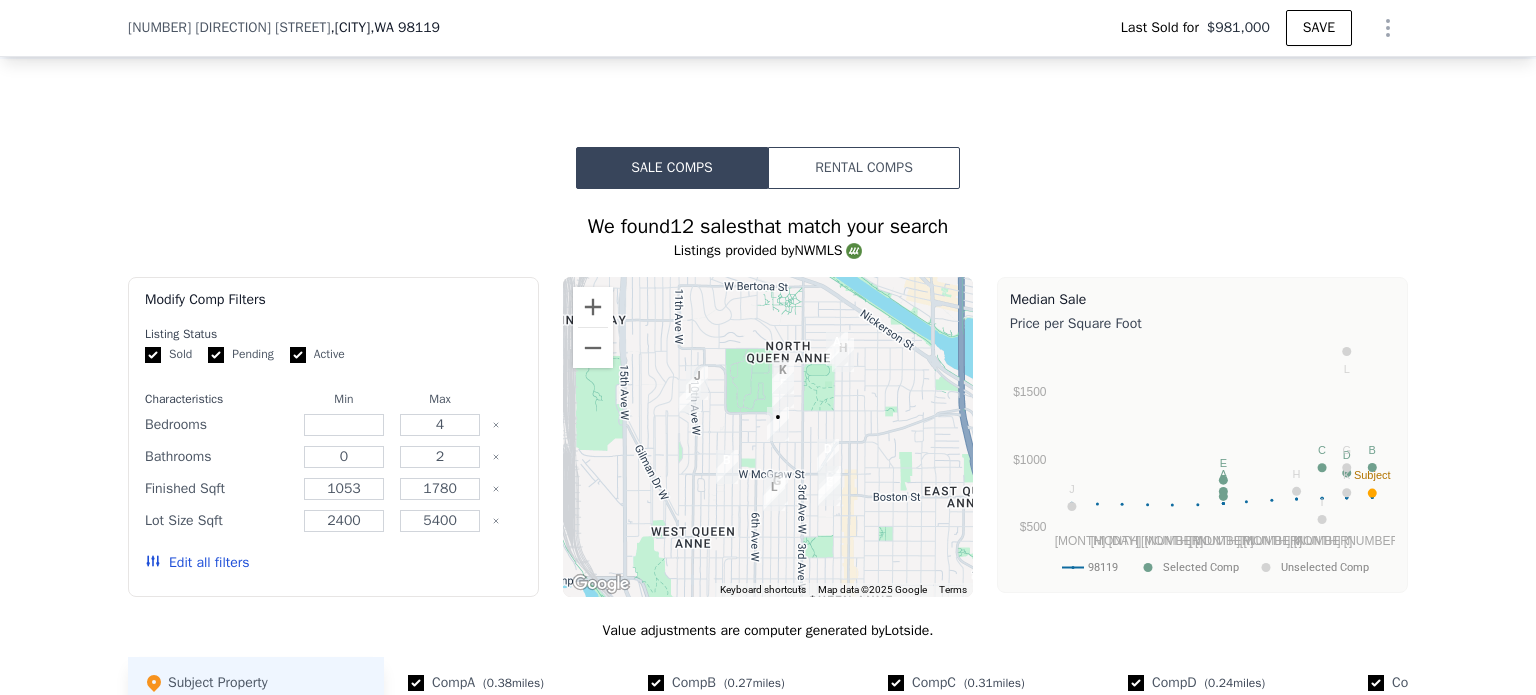 scroll, scrollTop: 1836, scrollLeft: 0, axis: vertical 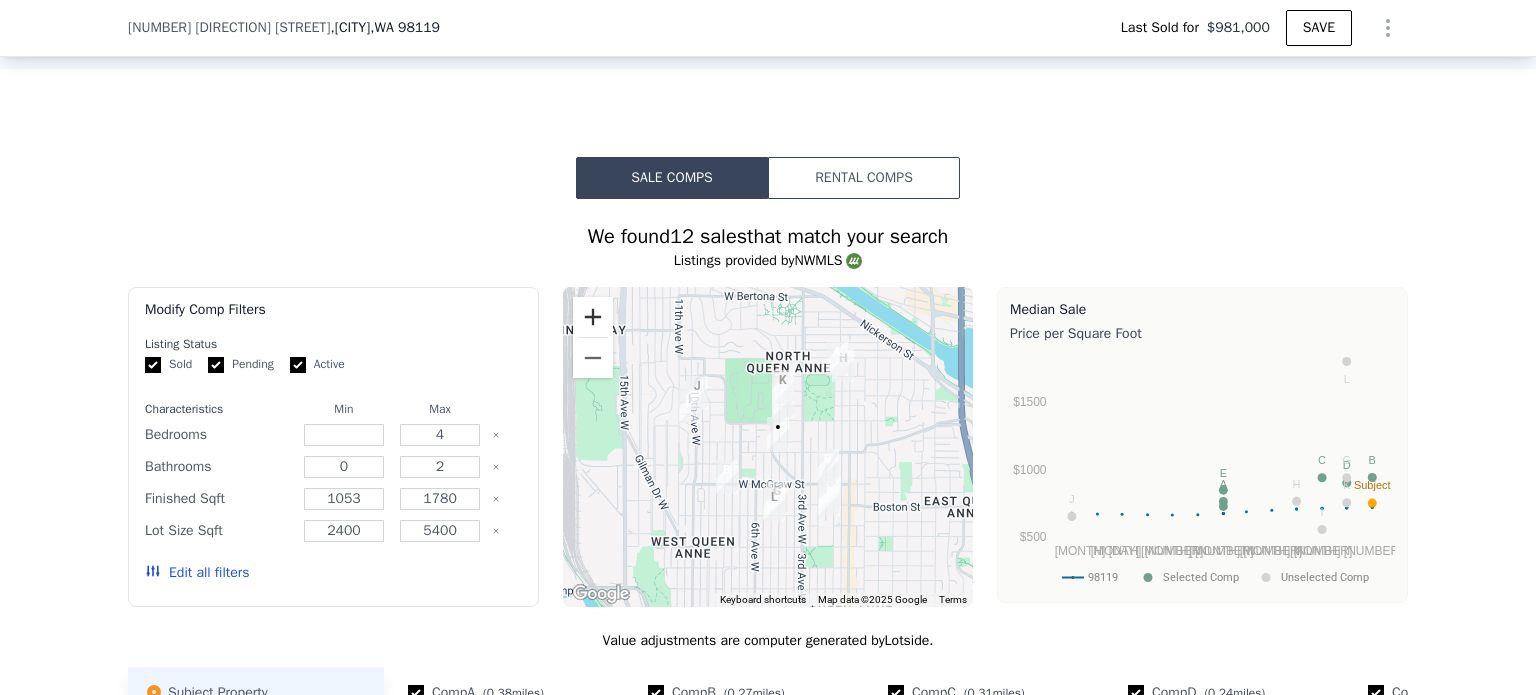 click at bounding box center [593, 317] 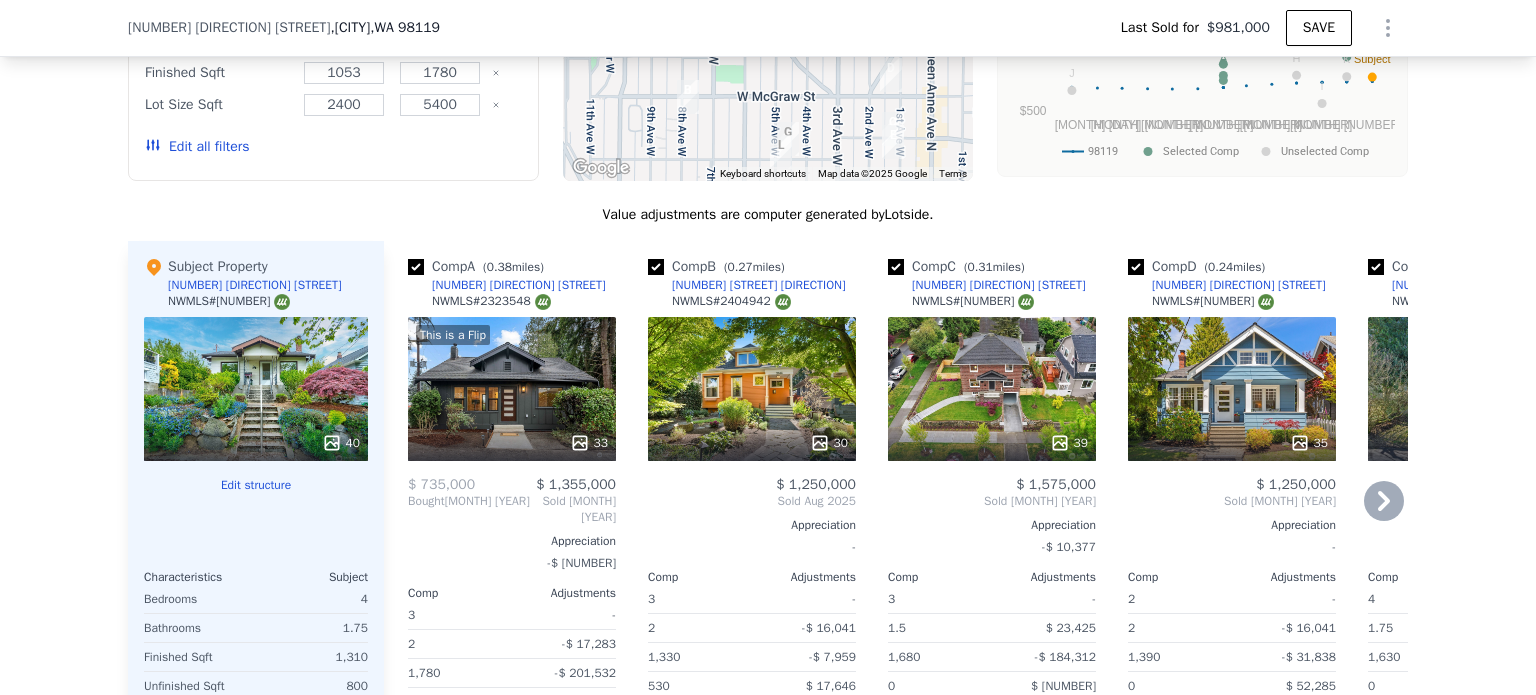 scroll, scrollTop: 2328, scrollLeft: 0, axis: vertical 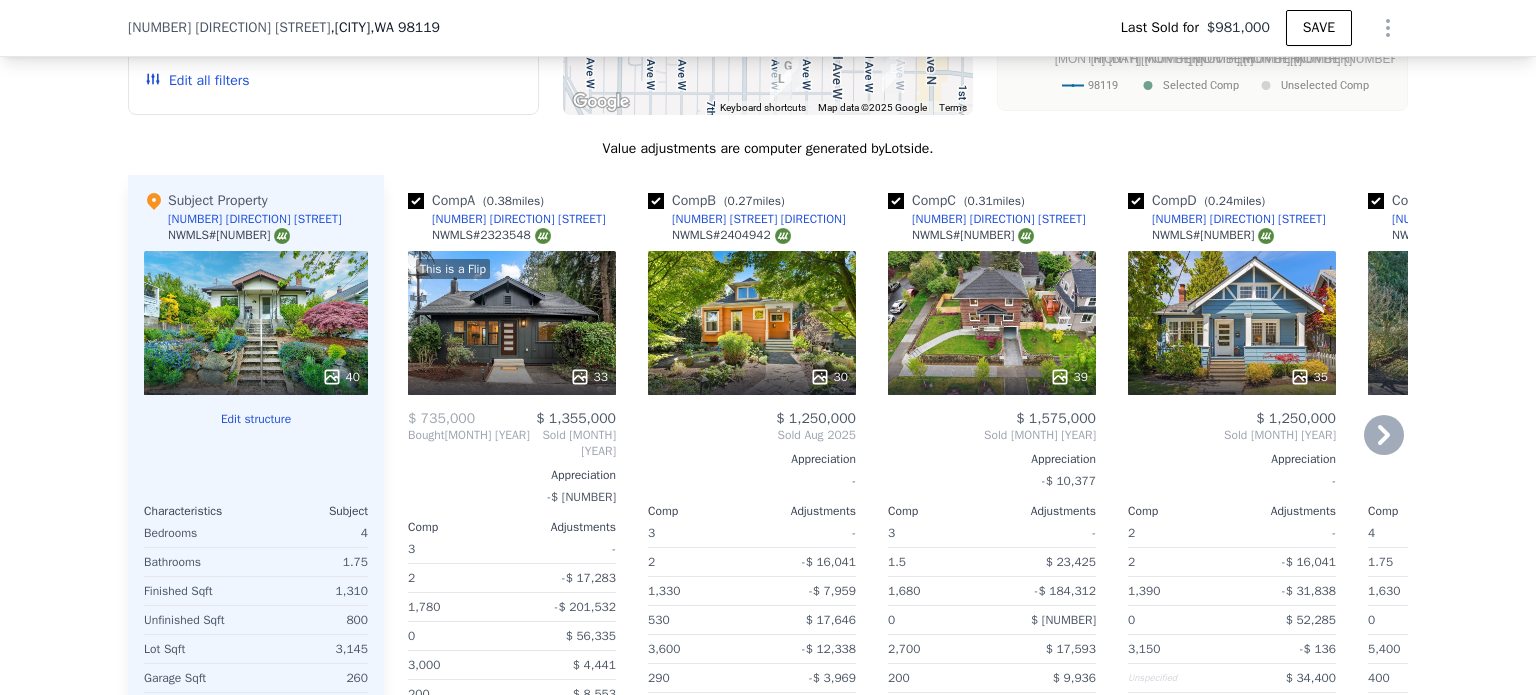 click 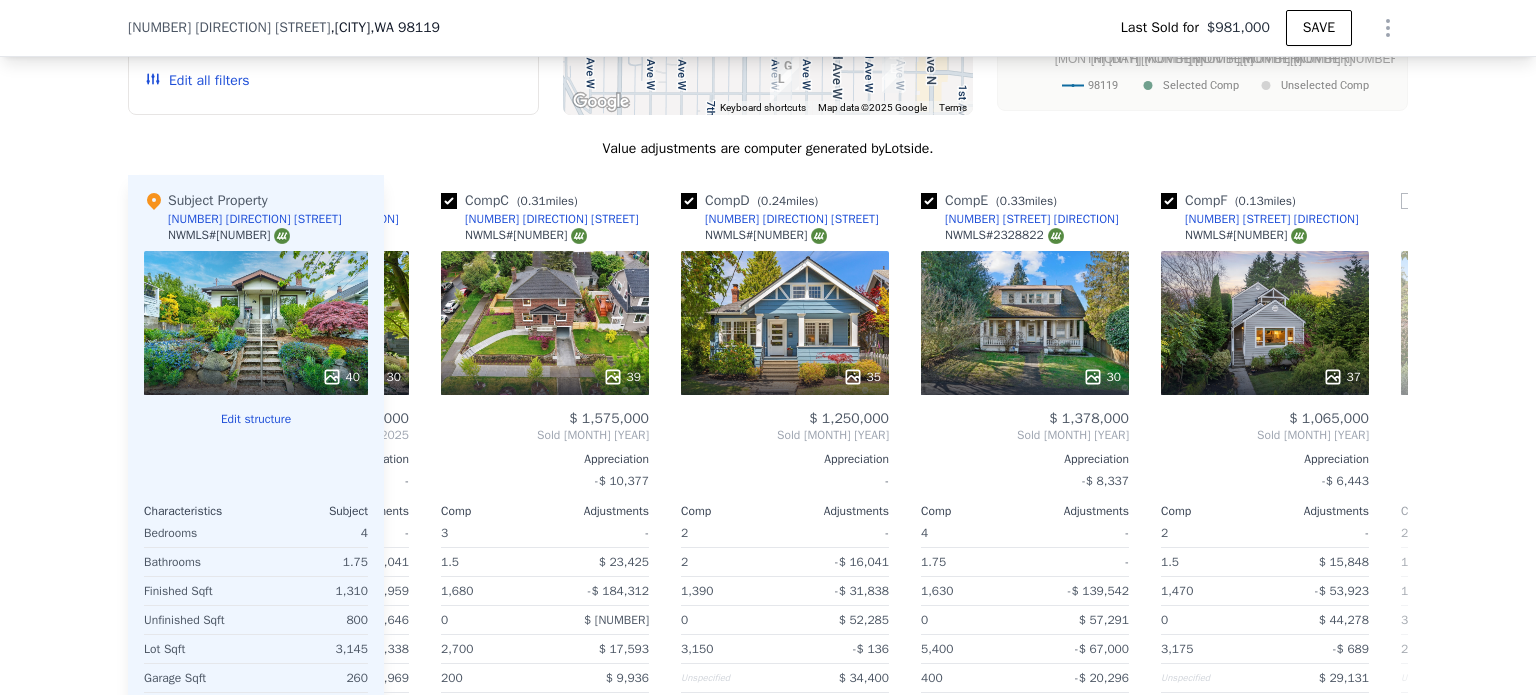 scroll, scrollTop: 0, scrollLeft: 480, axis: horizontal 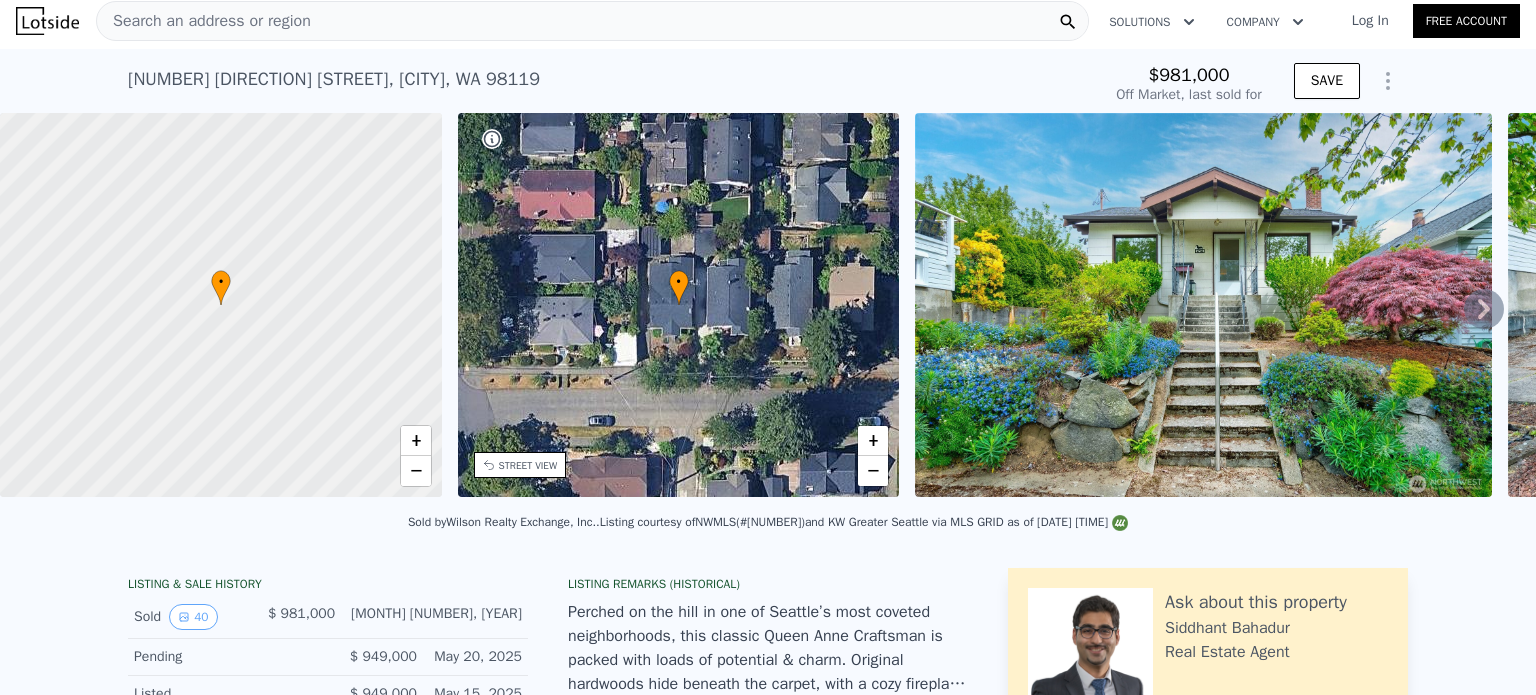 click at bounding box center (1388, 81) 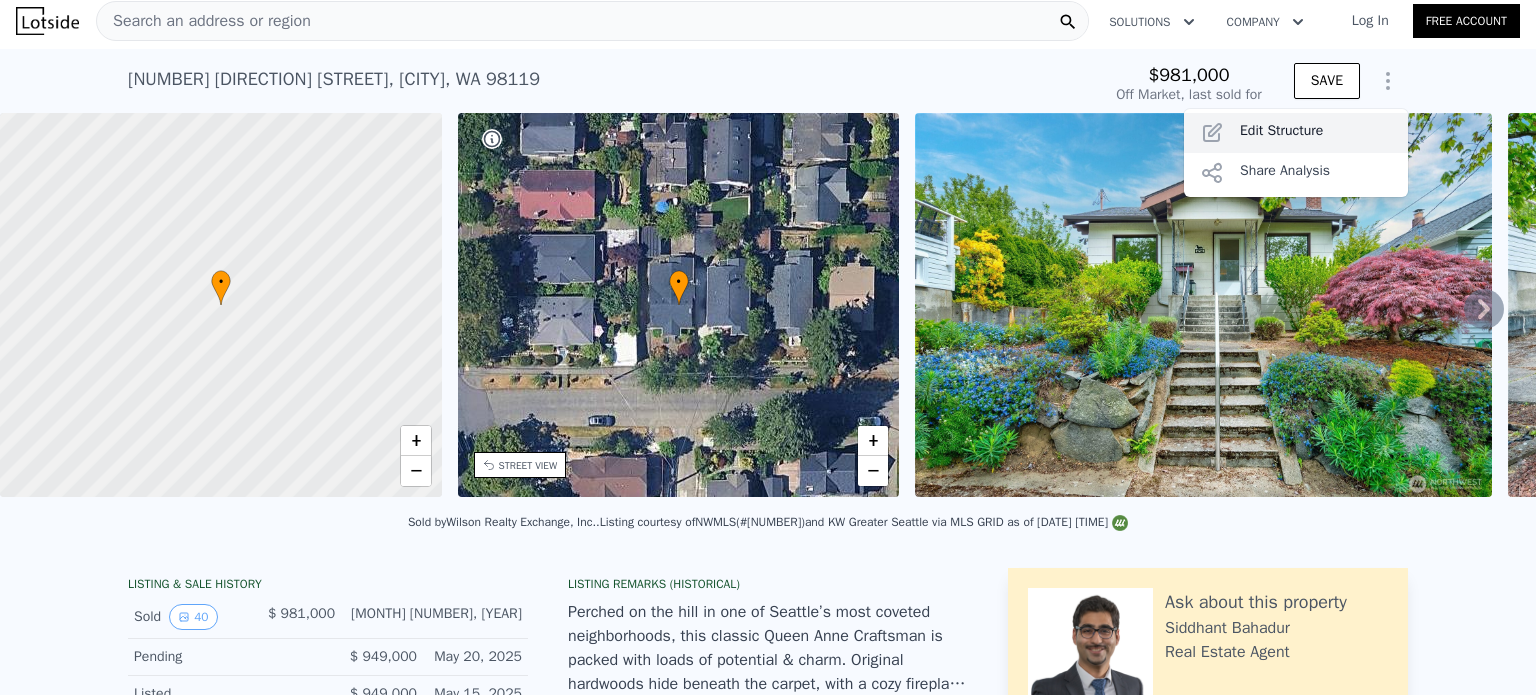 click on "Edit Structure" at bounding box center (1296, 133) 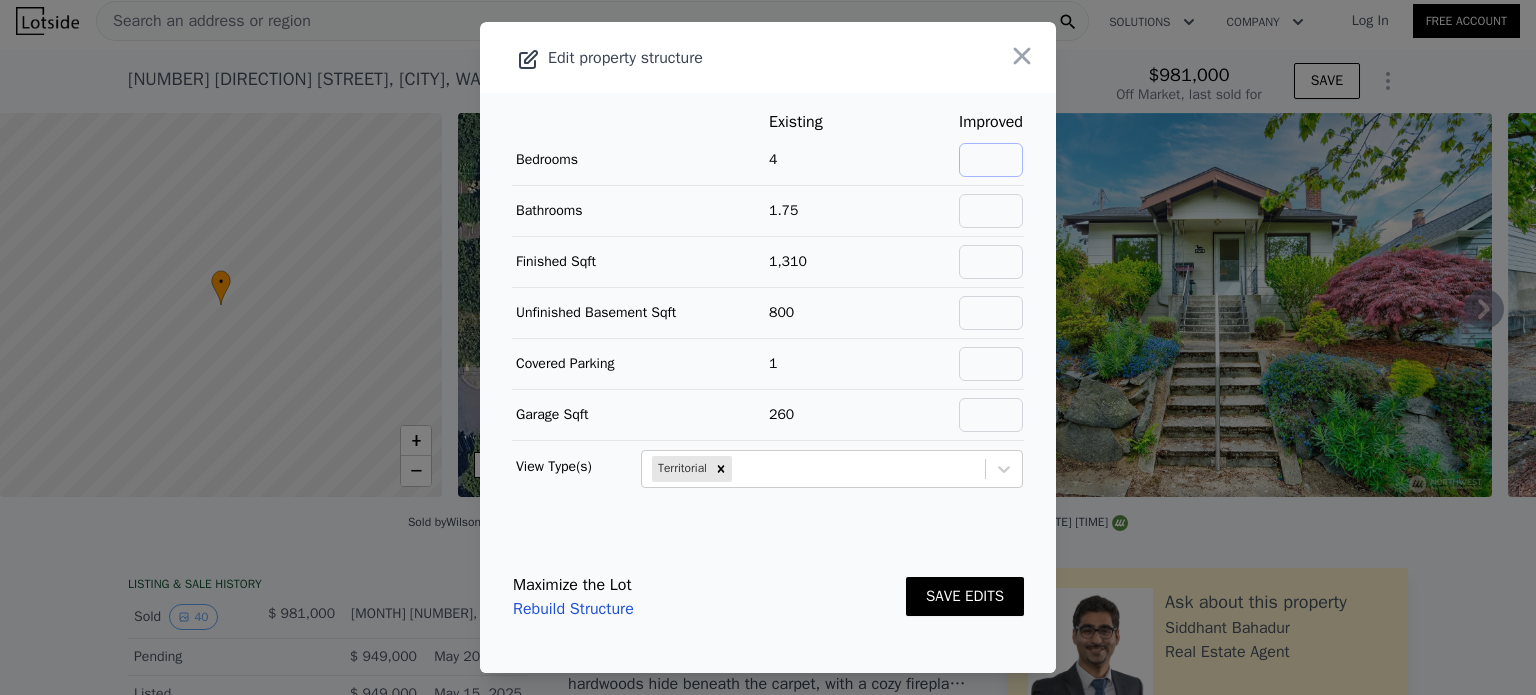 click at bounding box center (991, 160) 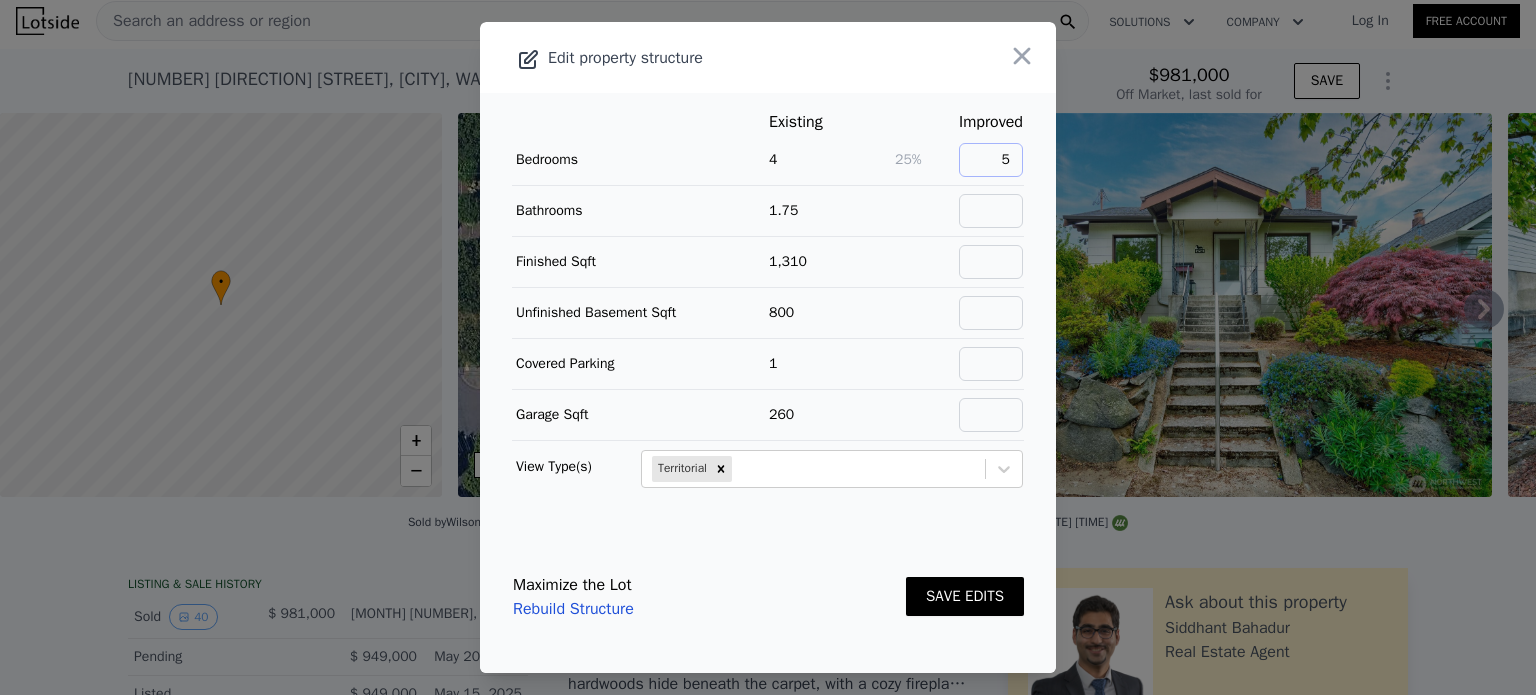type on "5" 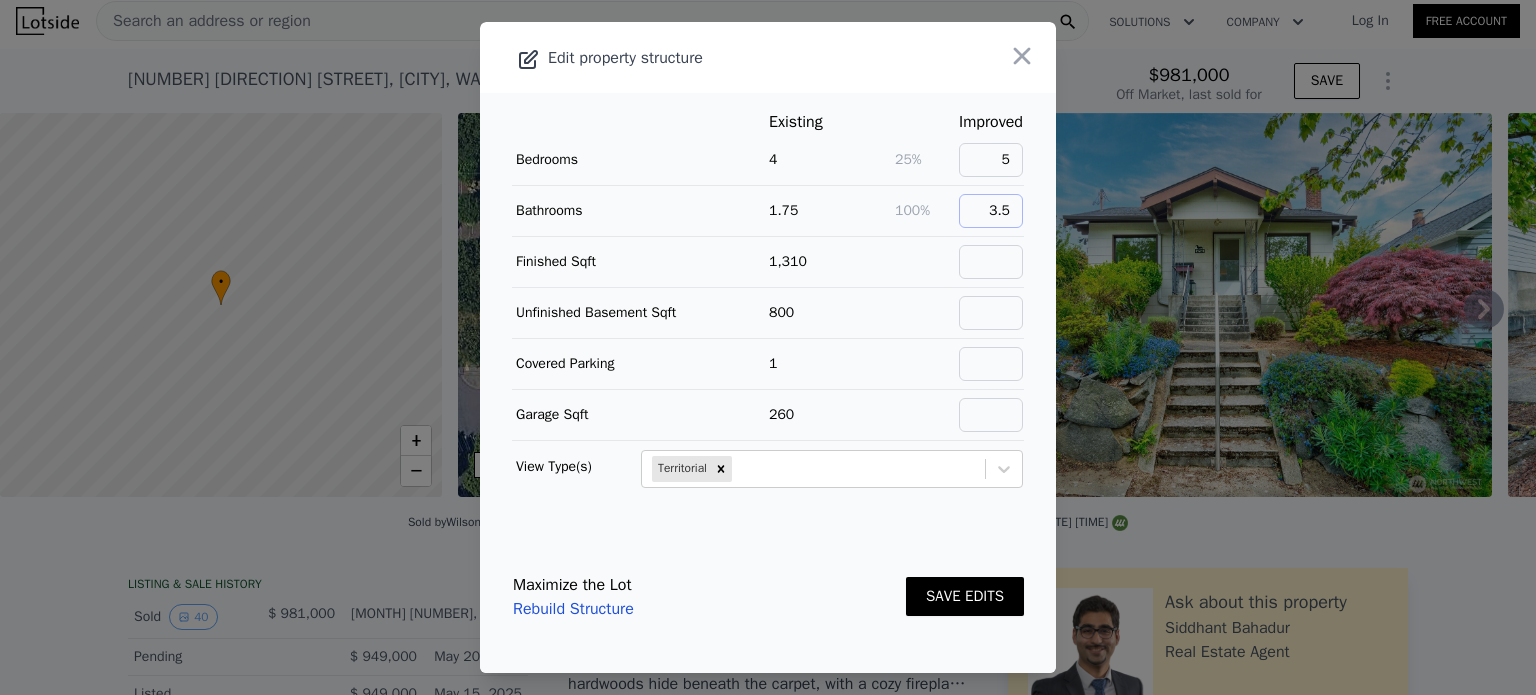 type on "3.5" 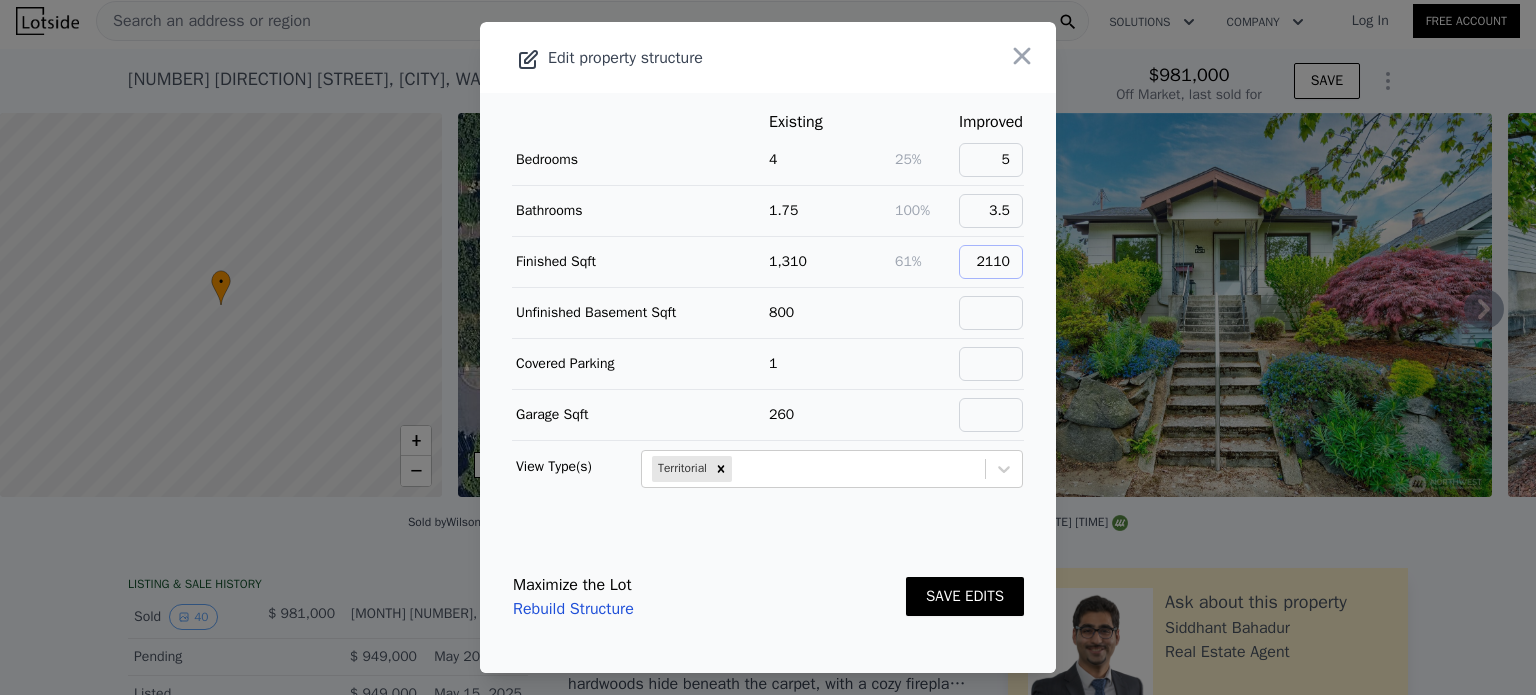 type on "2110" 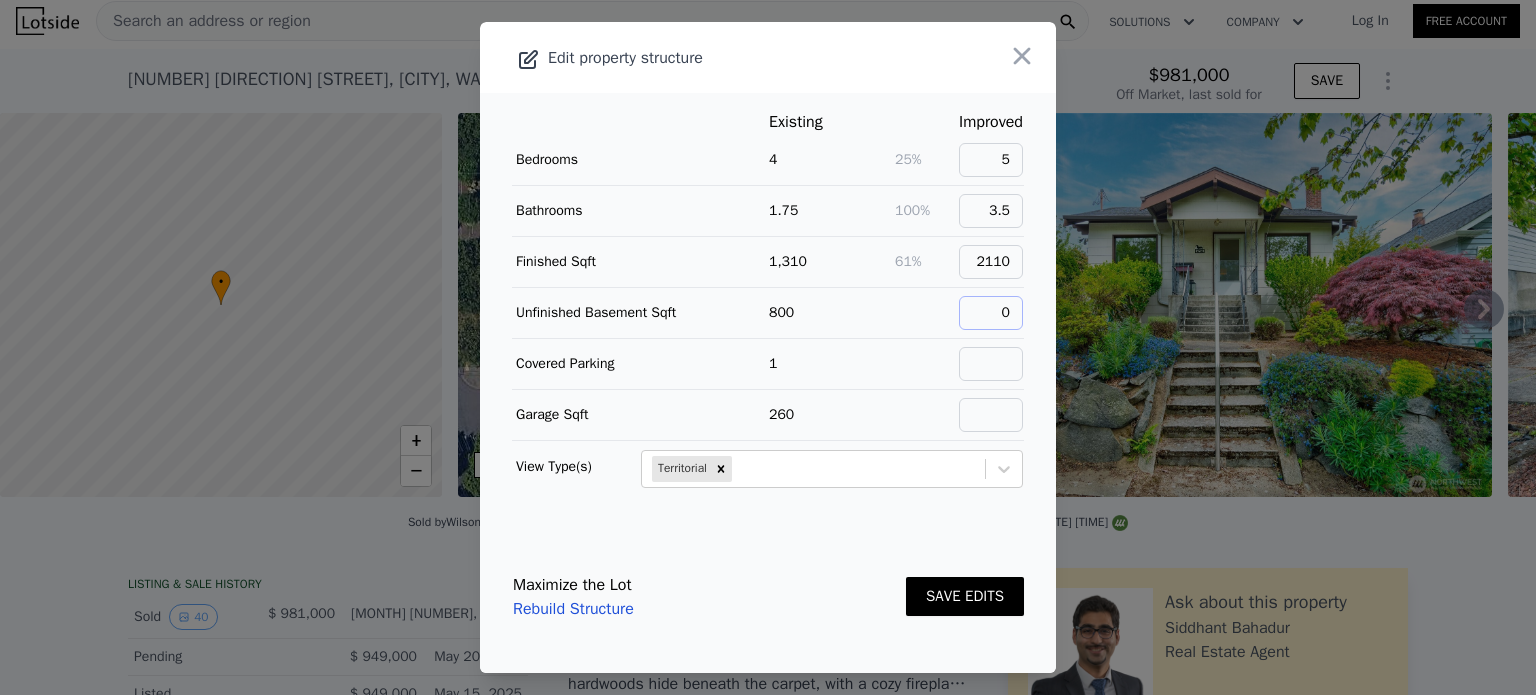 type on "0" 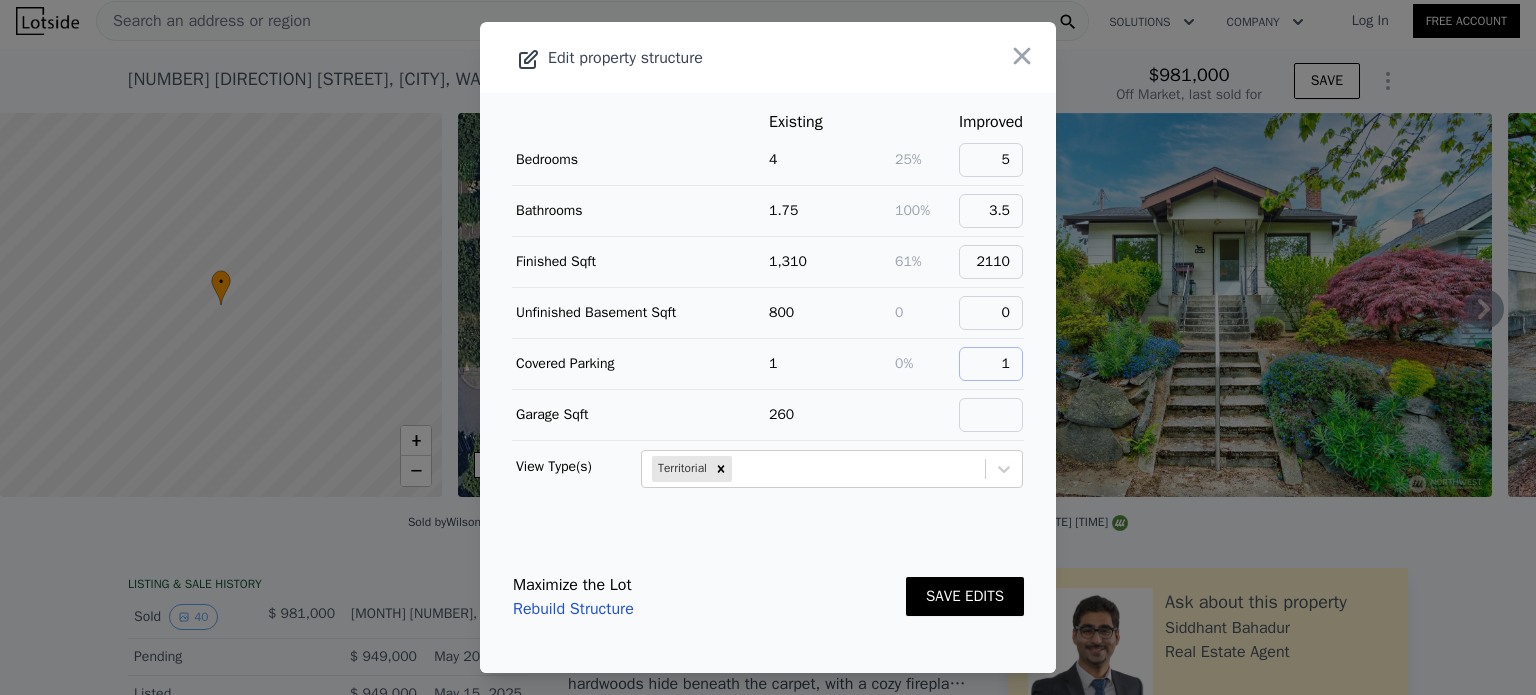 type on "1" 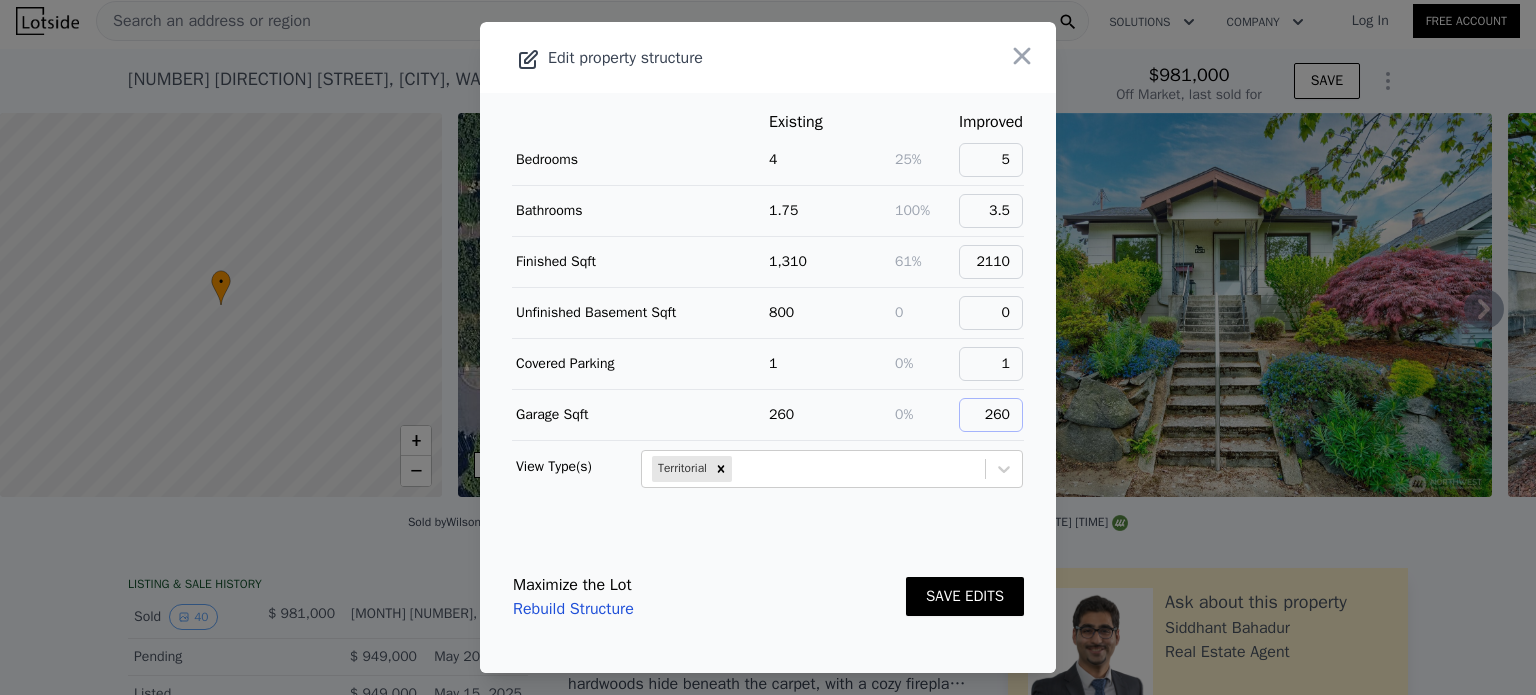 type on "260" 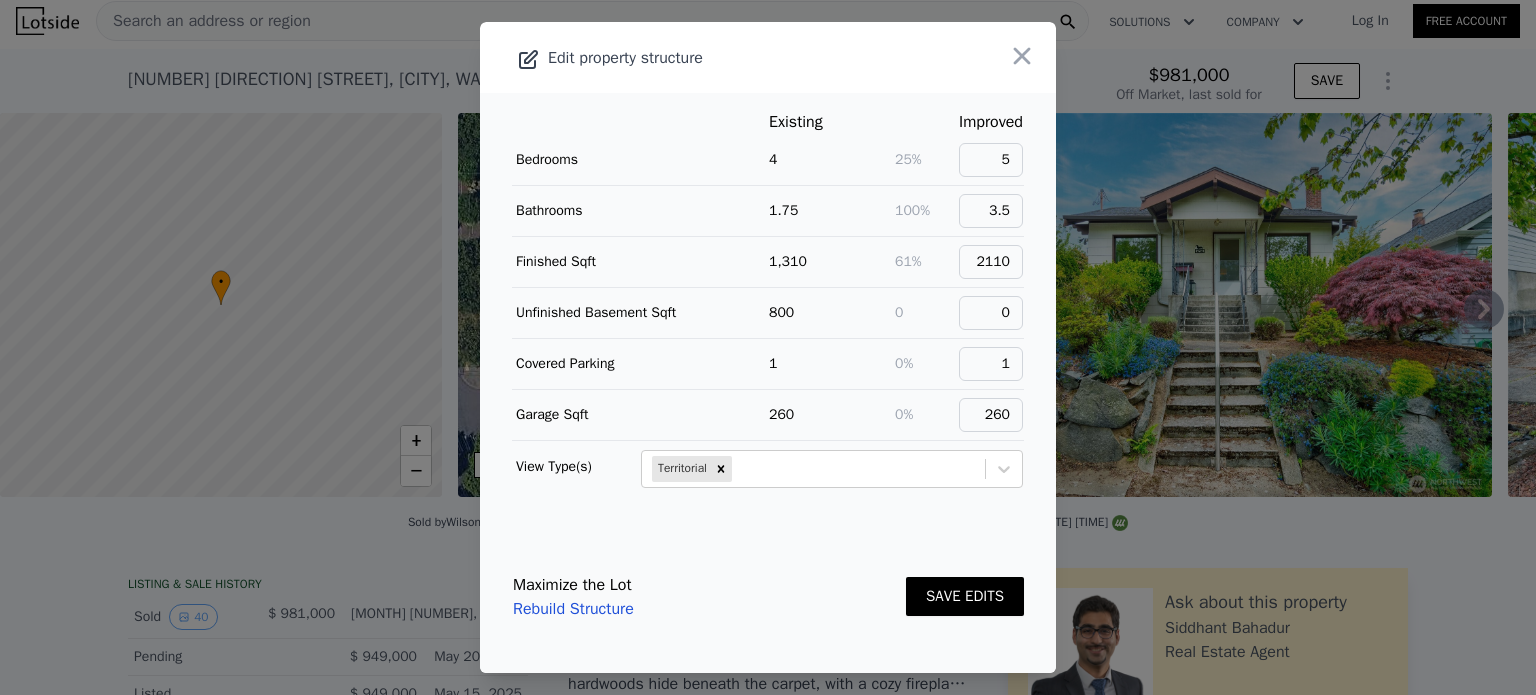 click on "SAVE EDITS" at bounding box center (965, 596) 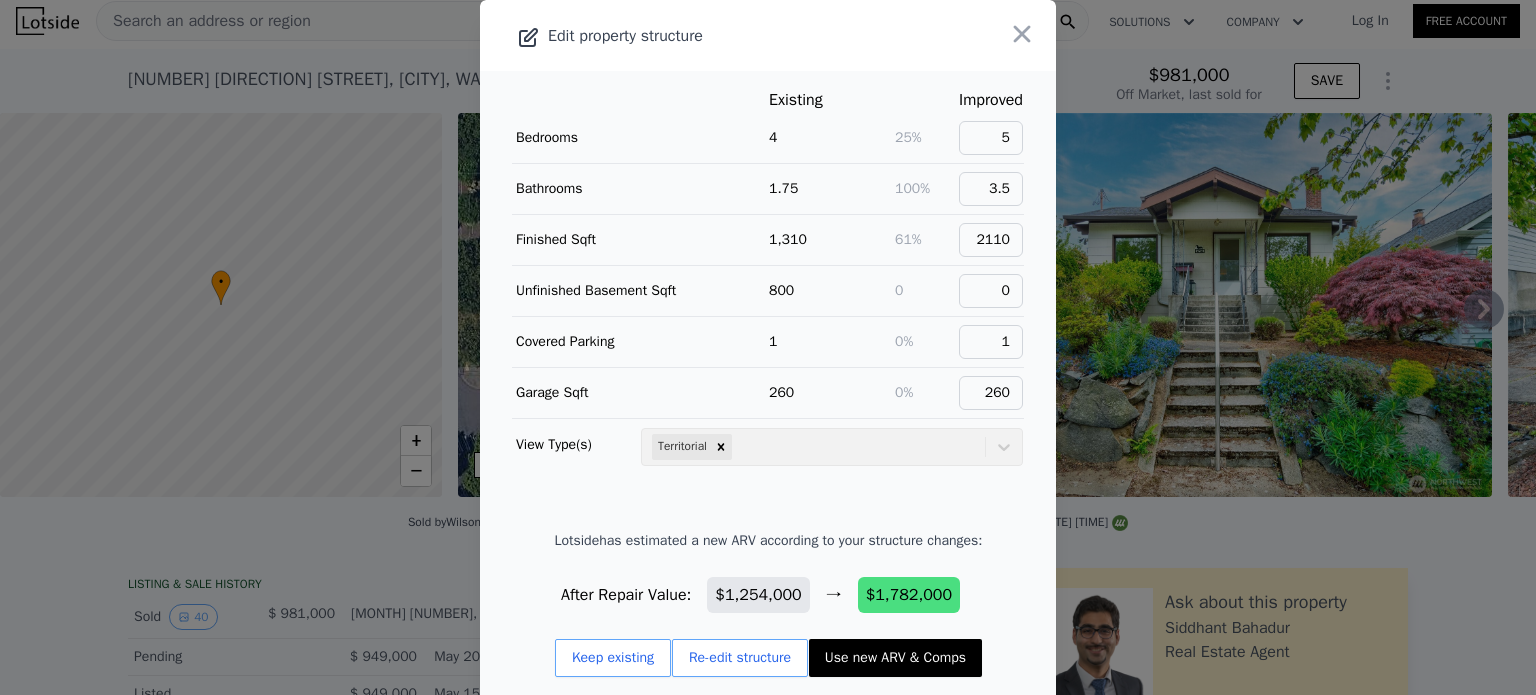 click on "Use new ARV & Comps" at bounding box center [895, 658] 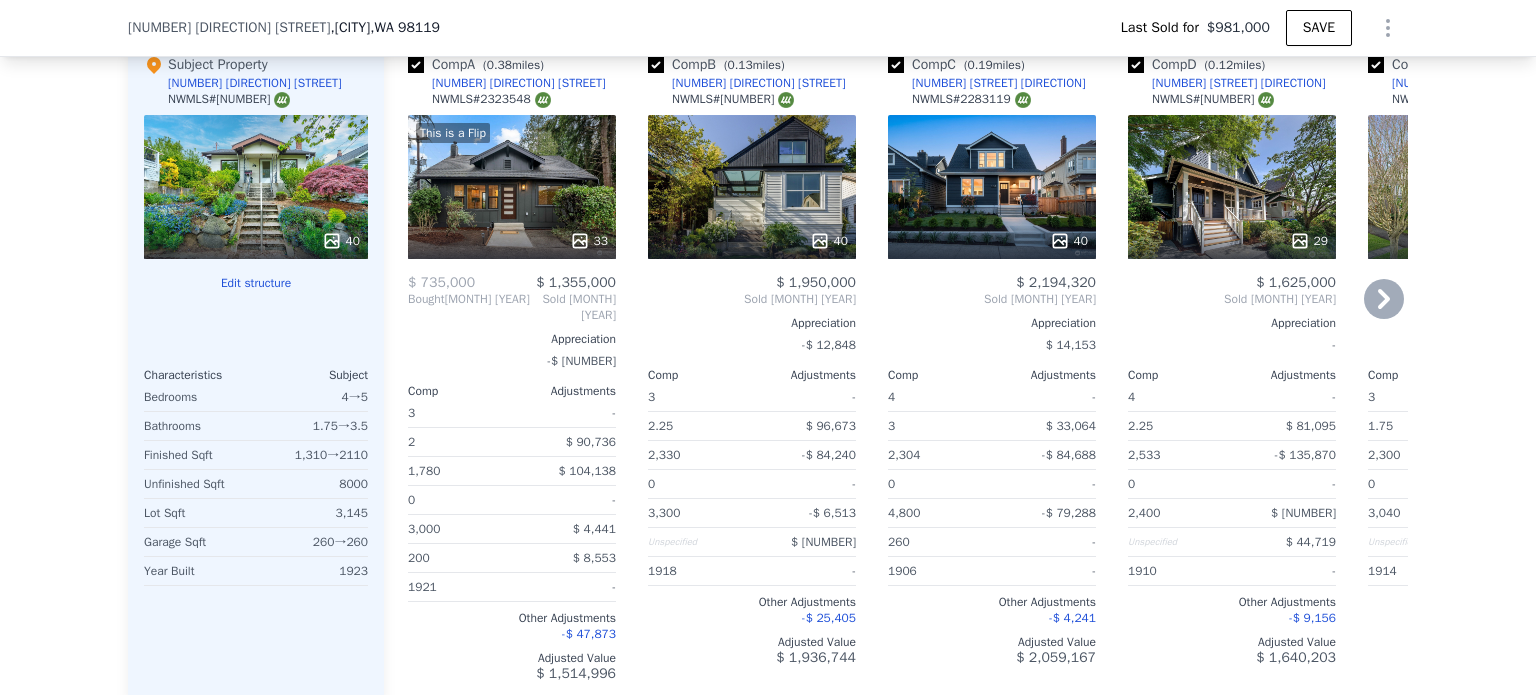 scroll, scrollTop: 2476, scrollLeft: 0, axis: vertical 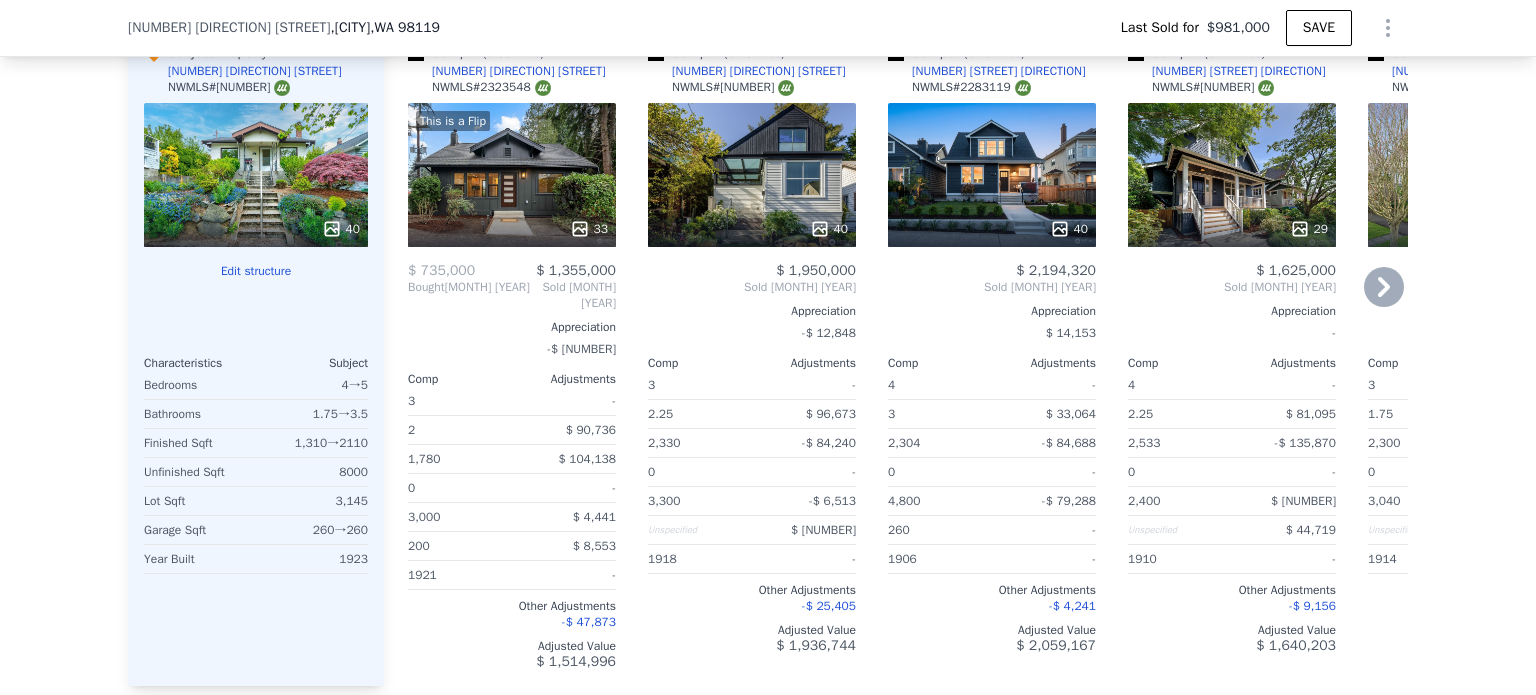 click on "40" at bounding box center [752, 175] 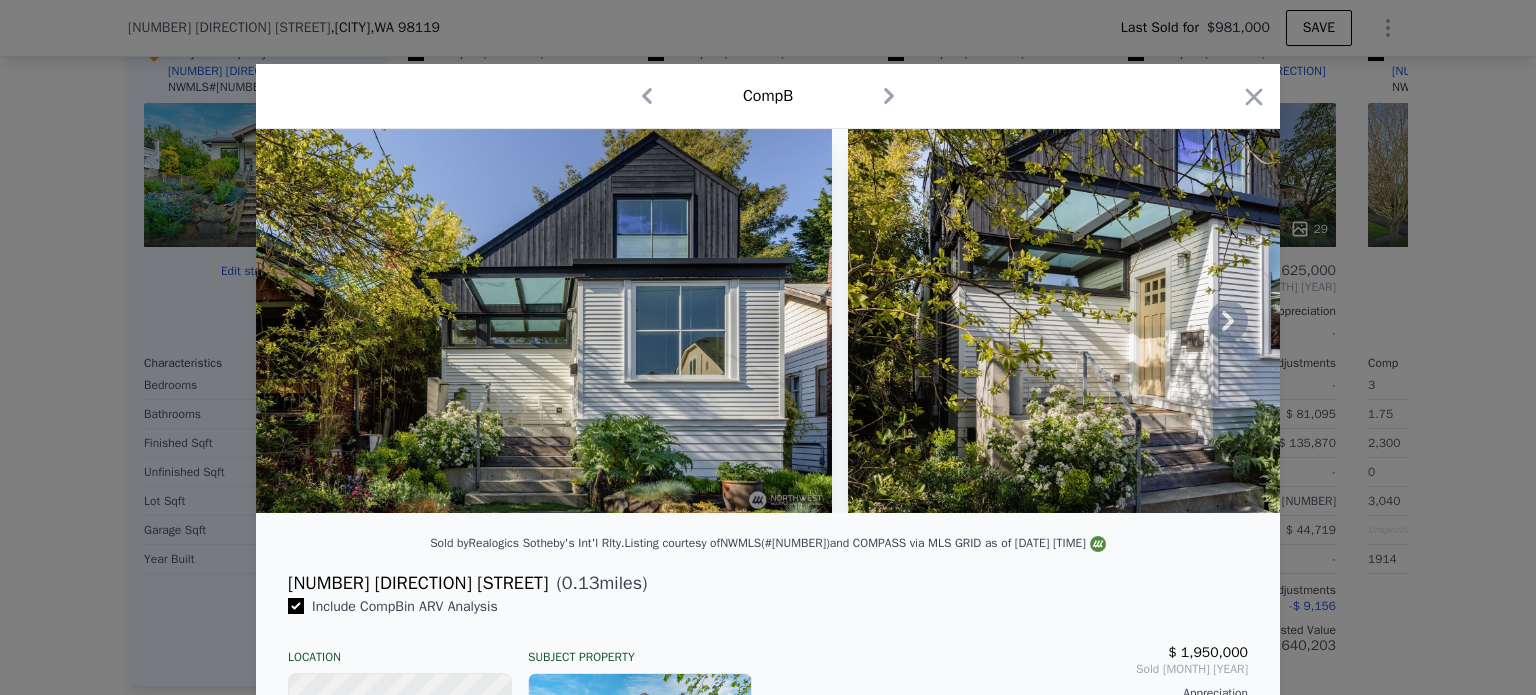 click at bounding box center (544, 321) 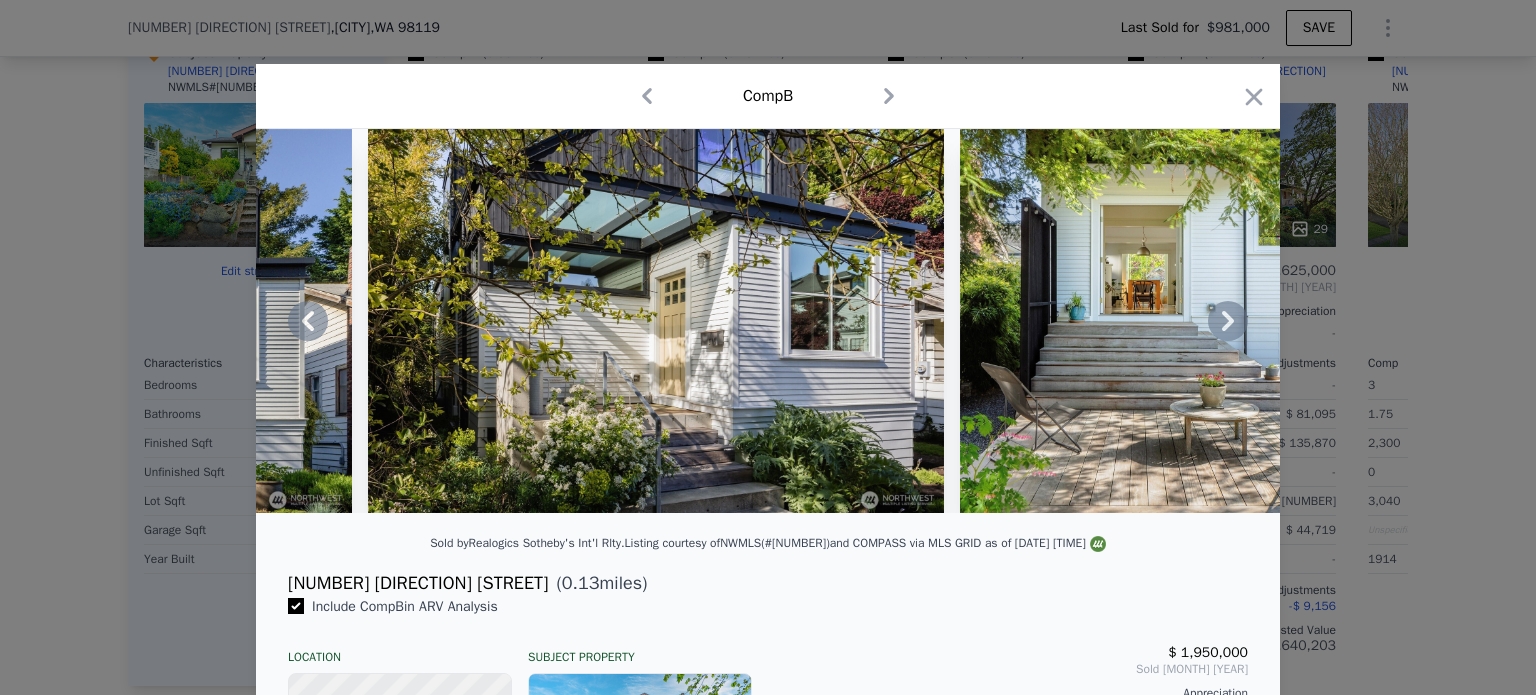 click 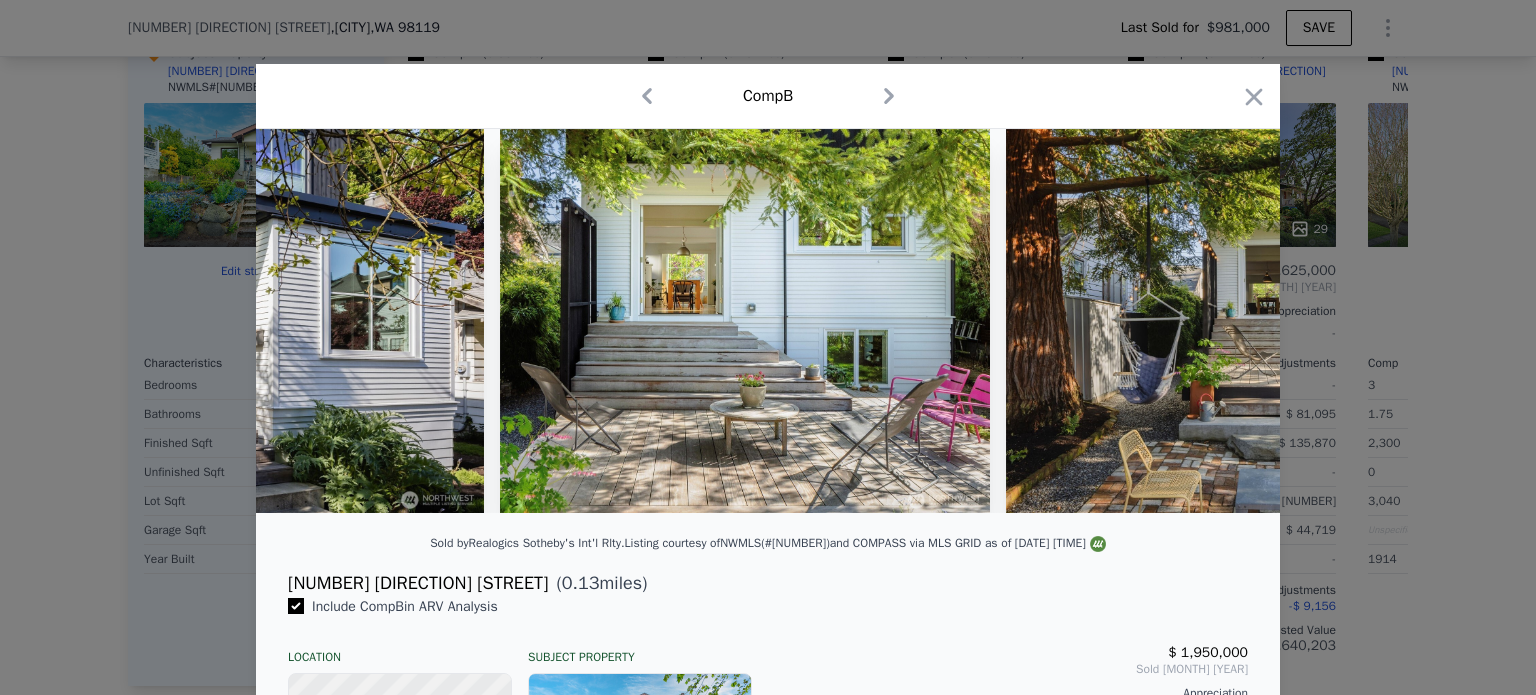 scroll, scrollTop: 0, scrollLeft: 960, axis: horizontal 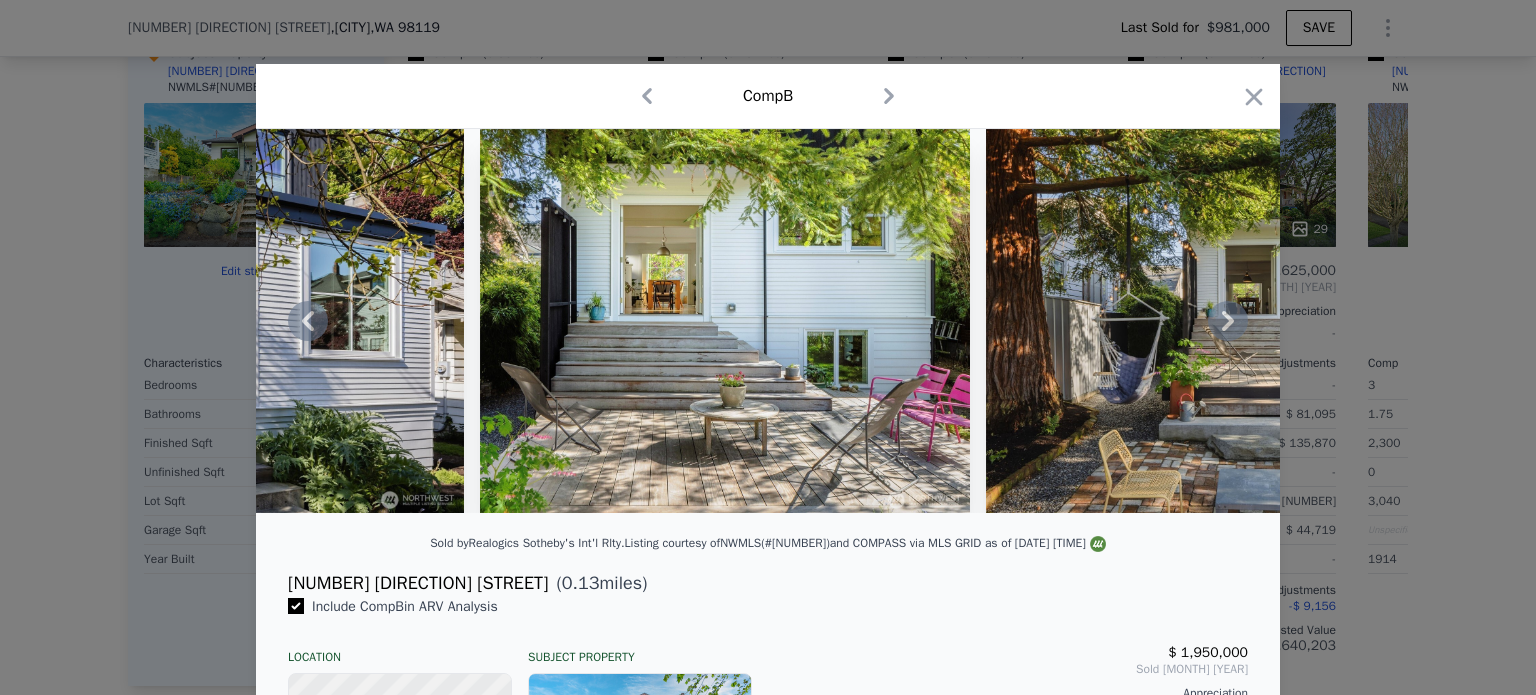 click 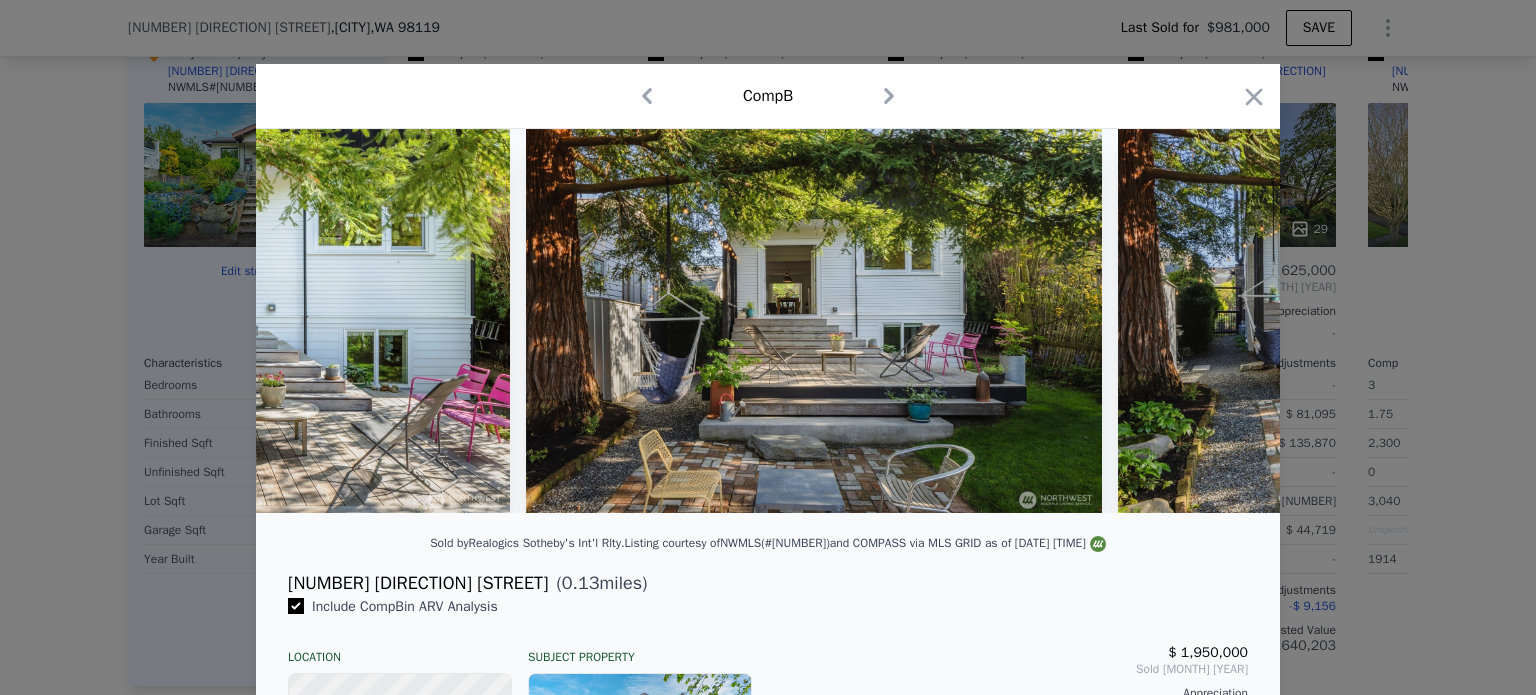scroll, scrollTop: 0, scrollLeft: 1440, axis: horizontal 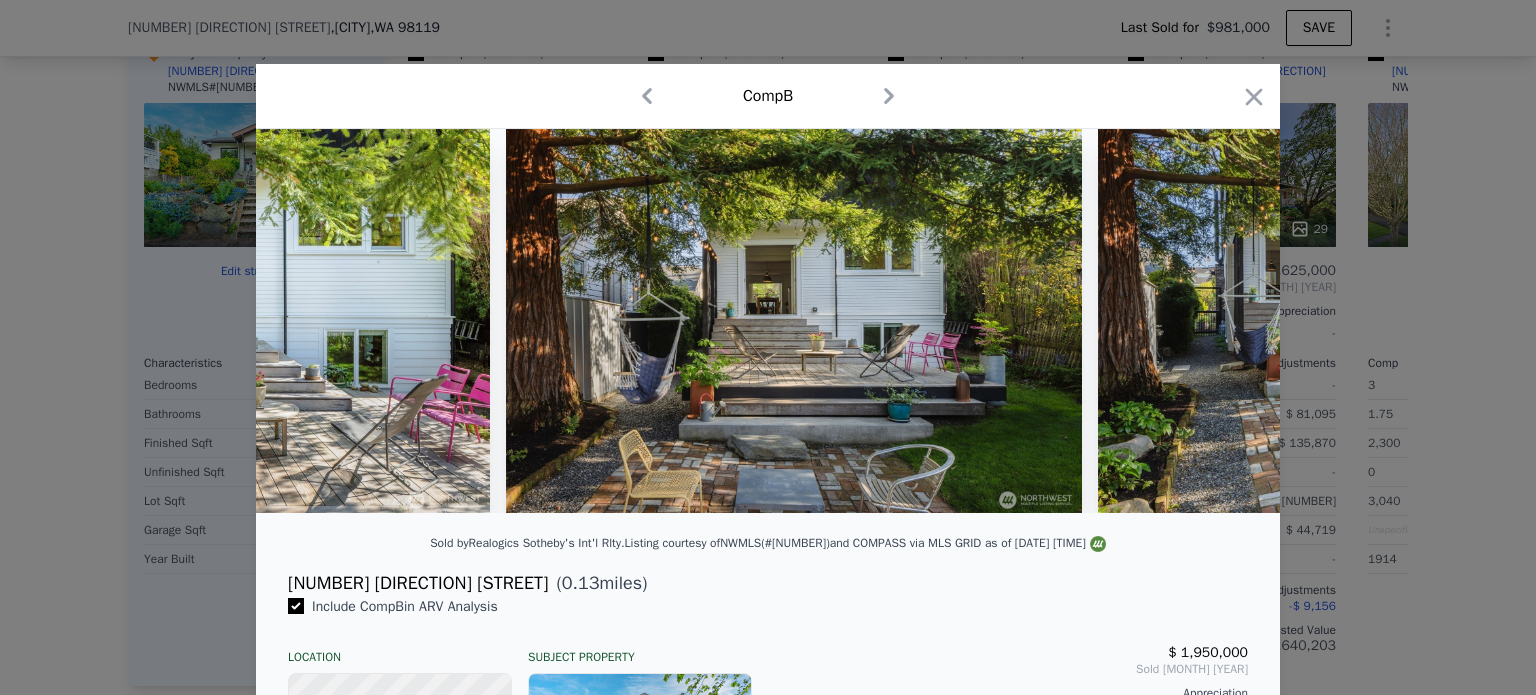 click at bounding box center [1386, 321] 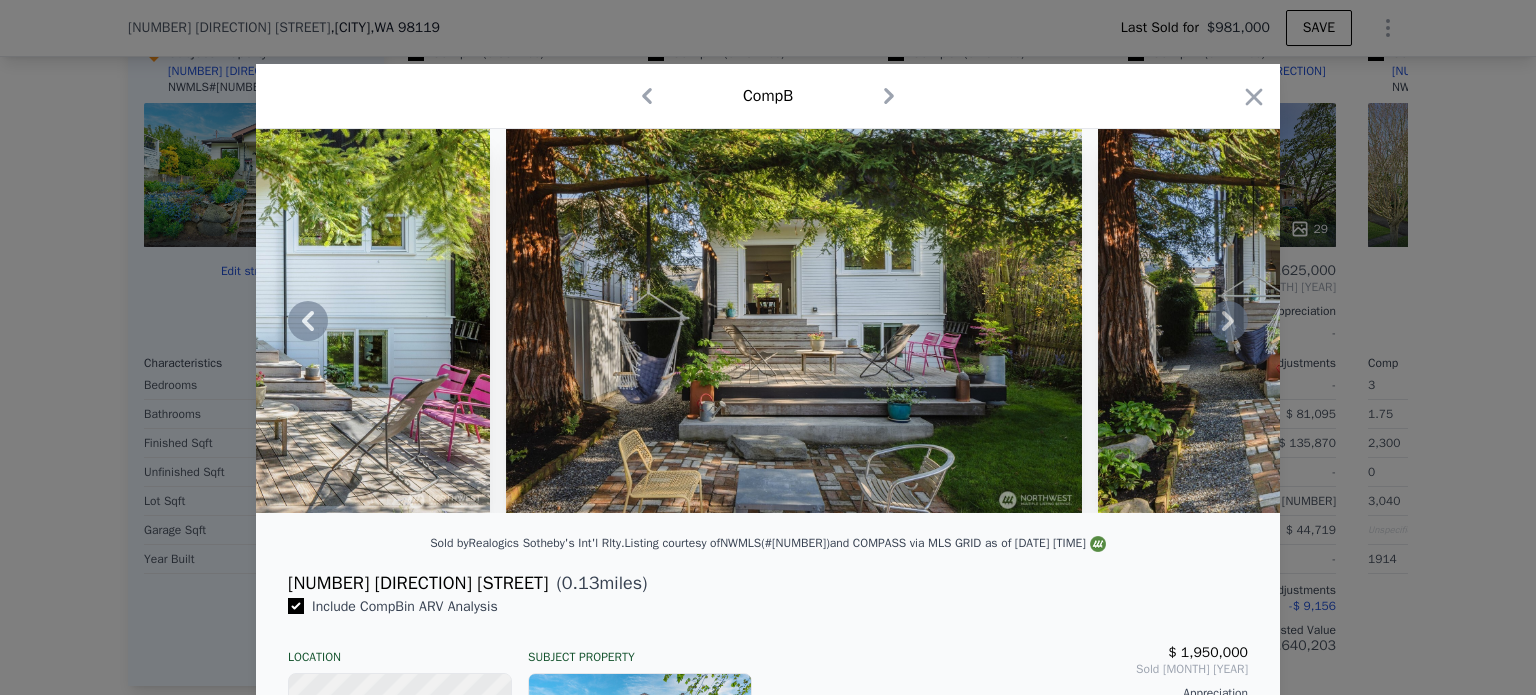 click 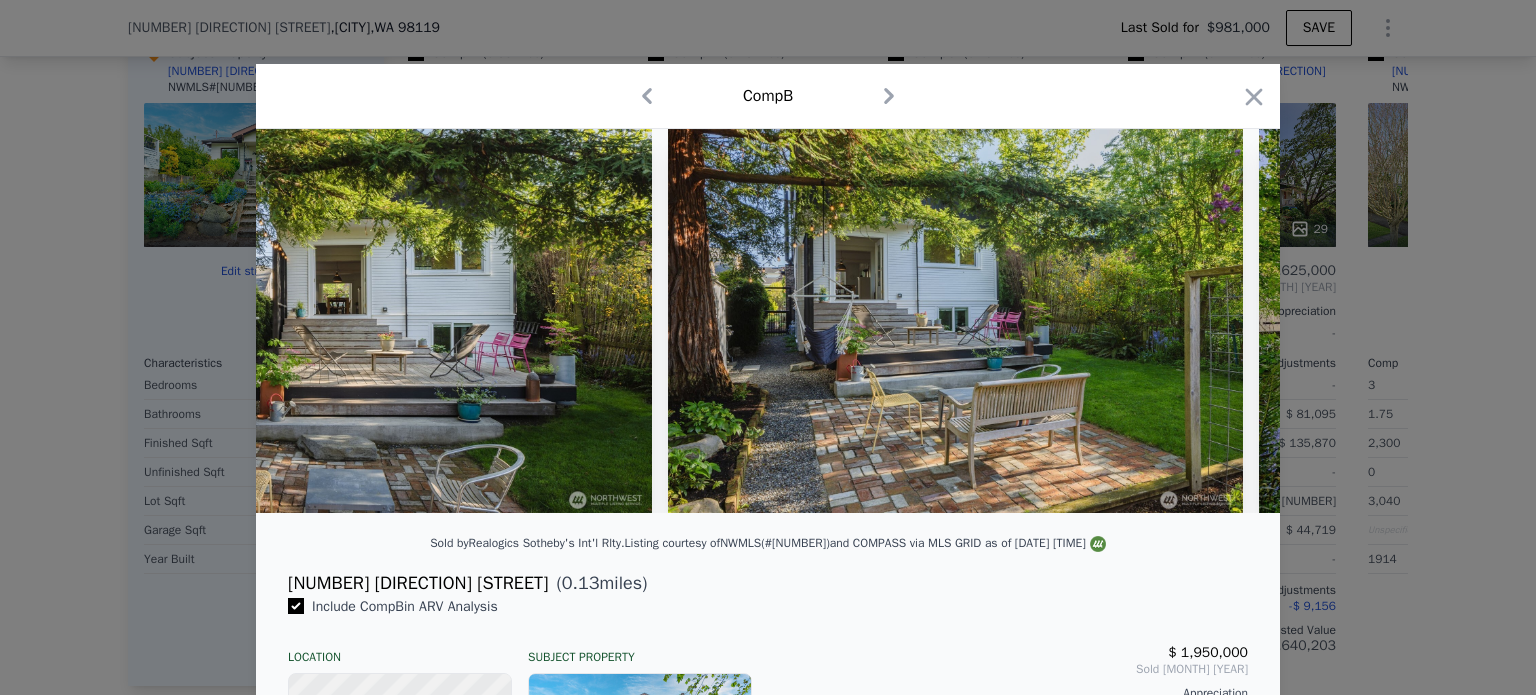 scroll, scrollTop: 0, scrollLeft: 1920, axis: horizontal 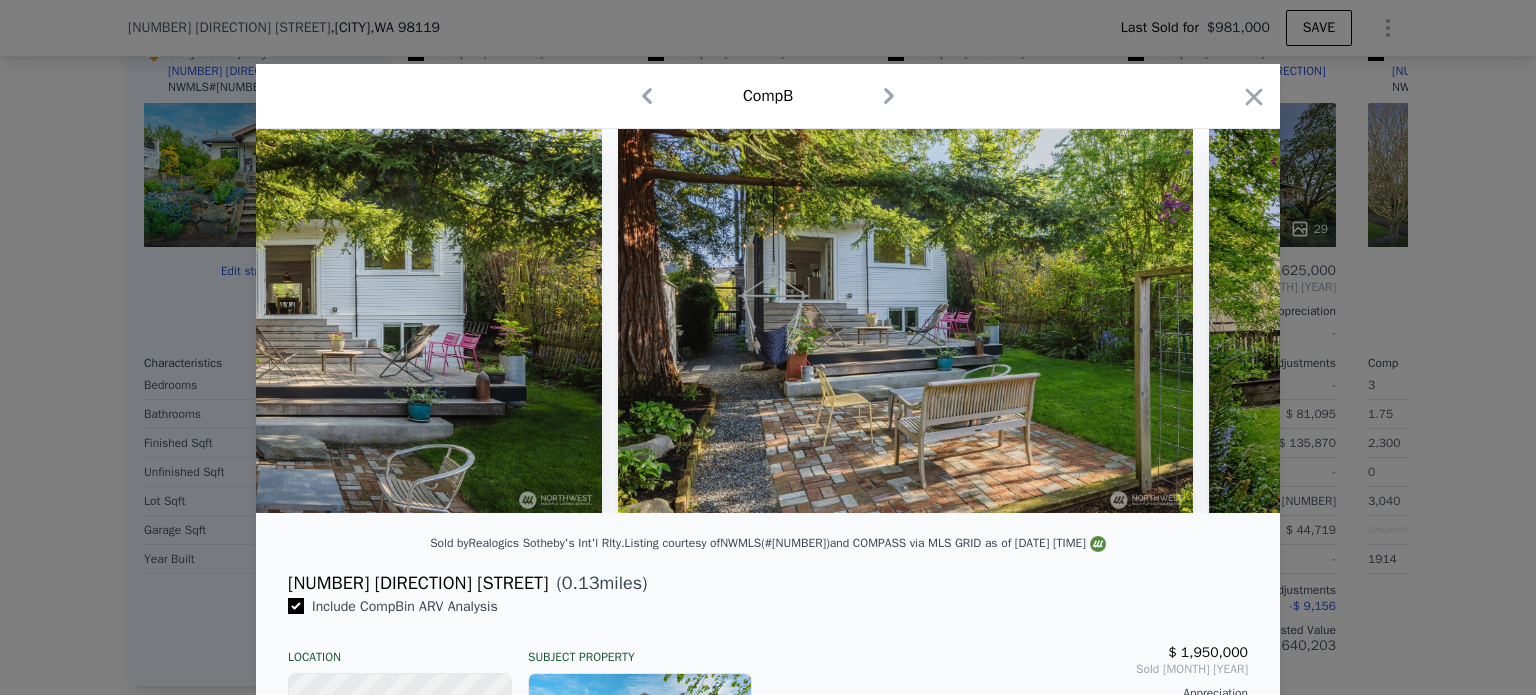 click at bounding box center [768, 321] 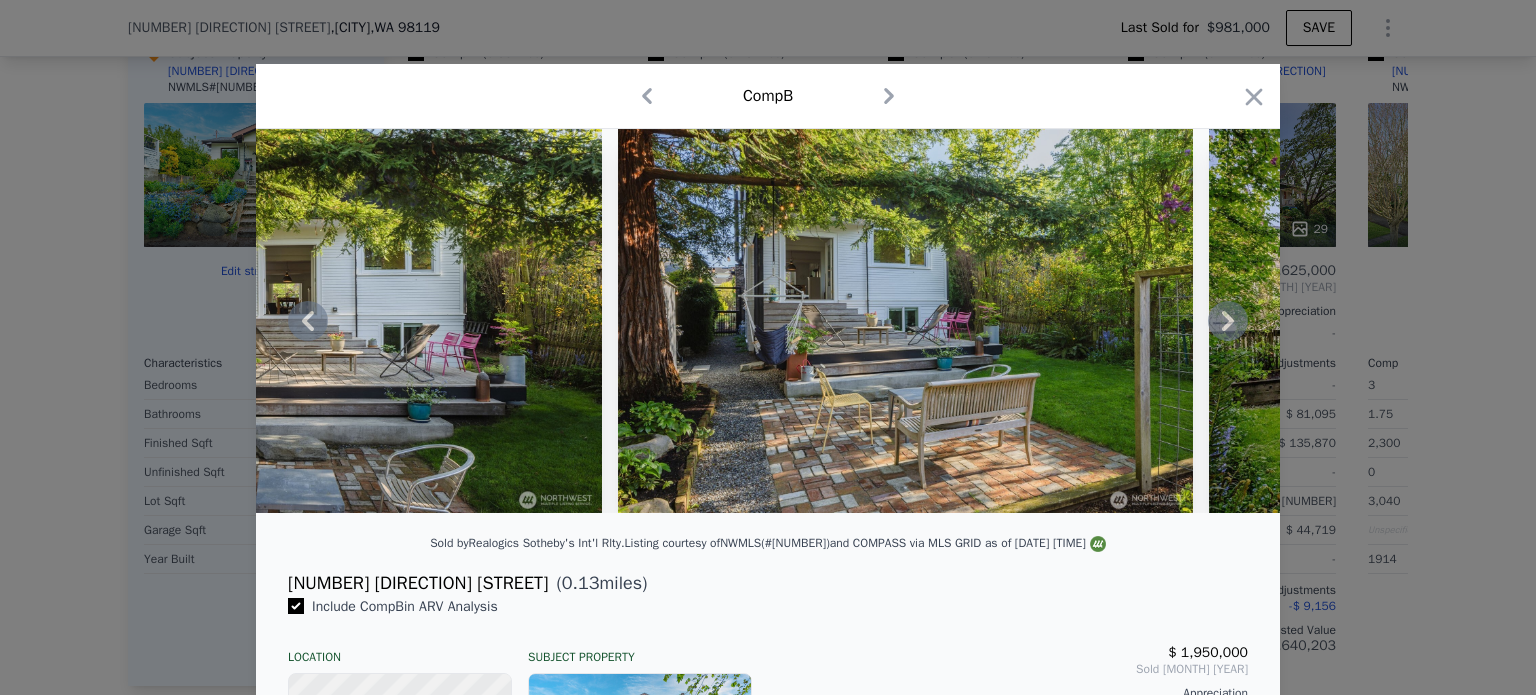 click 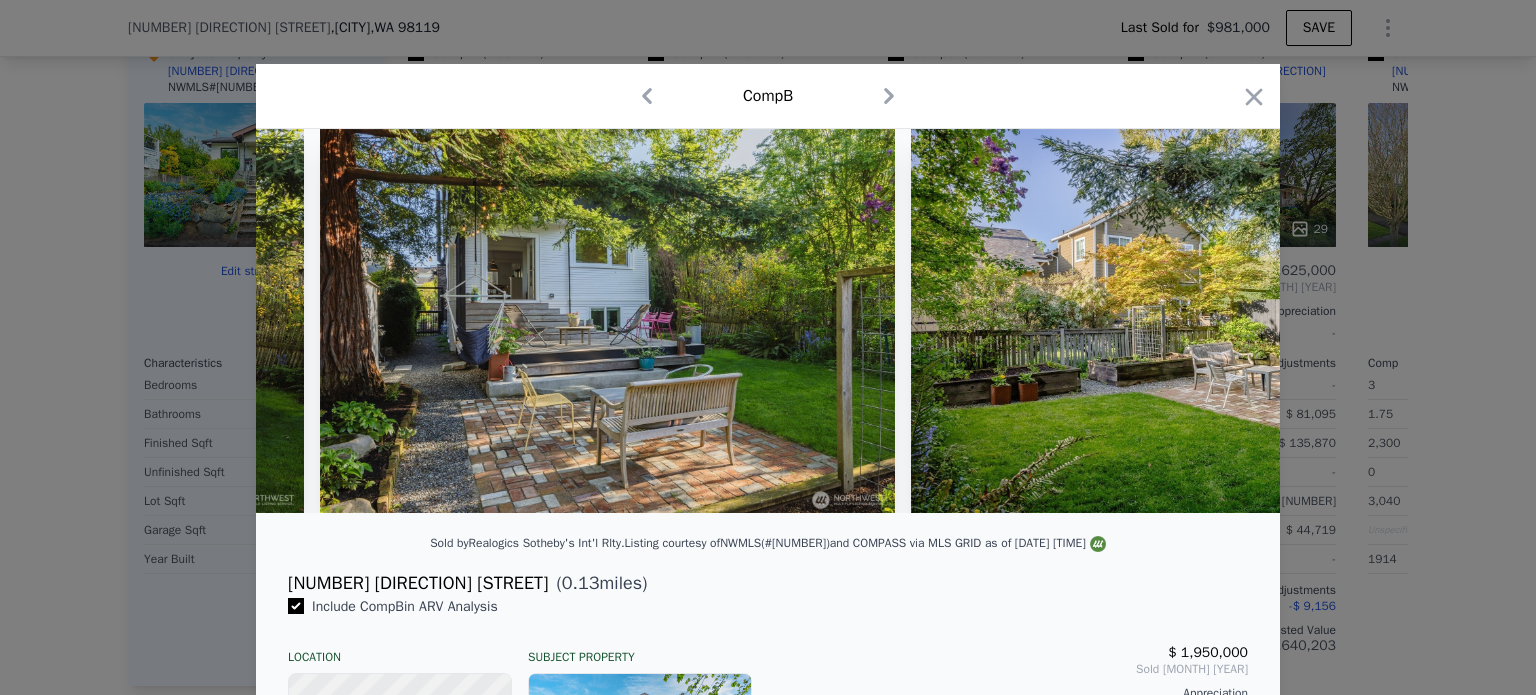 scroll, scrollTop: 0, scrollLeft: 2400, axis: horizontal 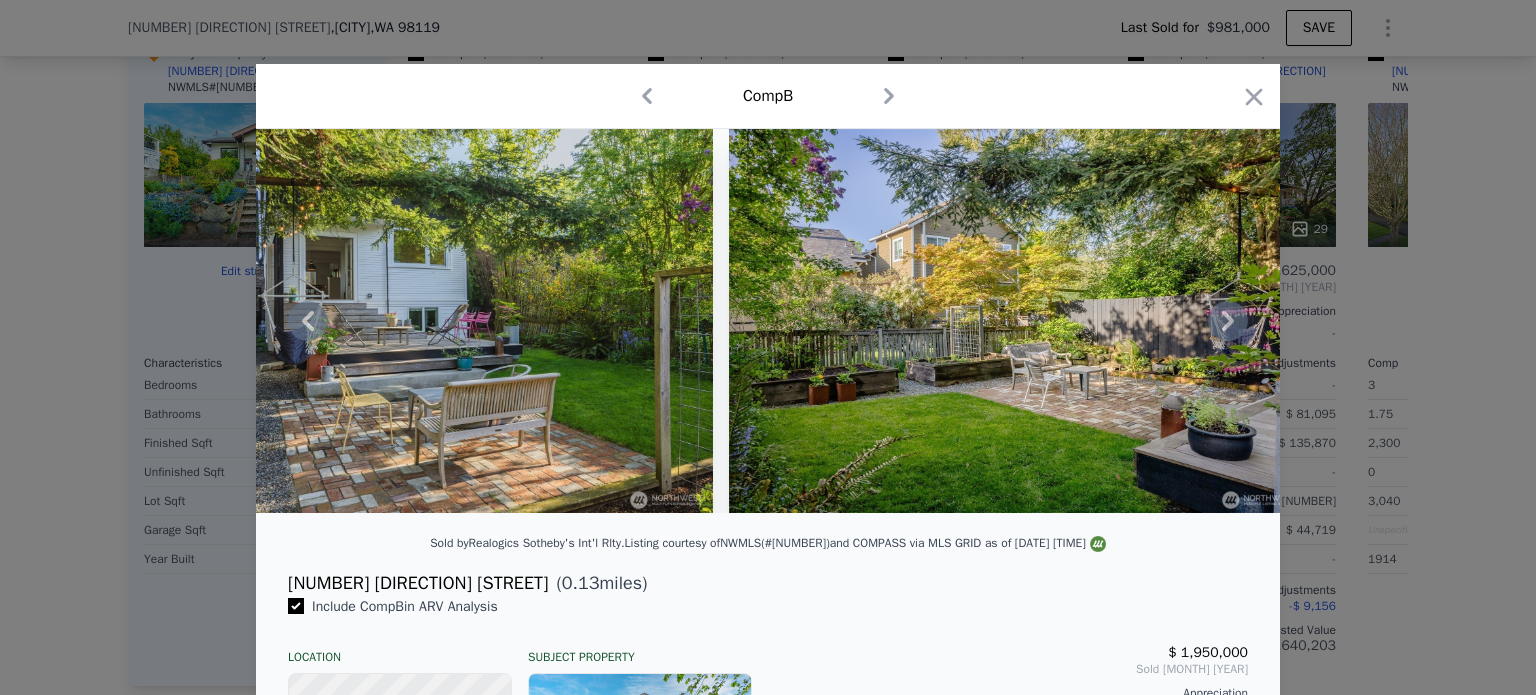 click at bounding box center [768, 321] 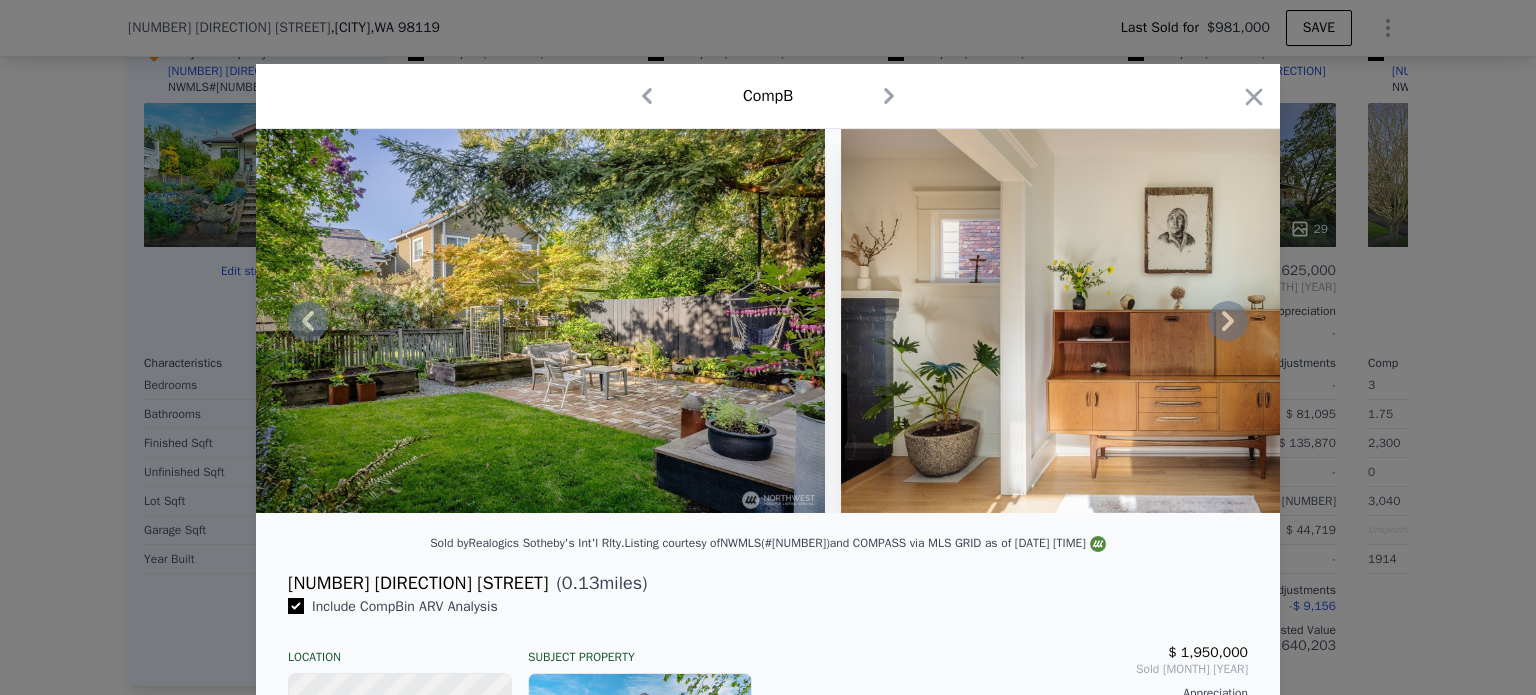 click 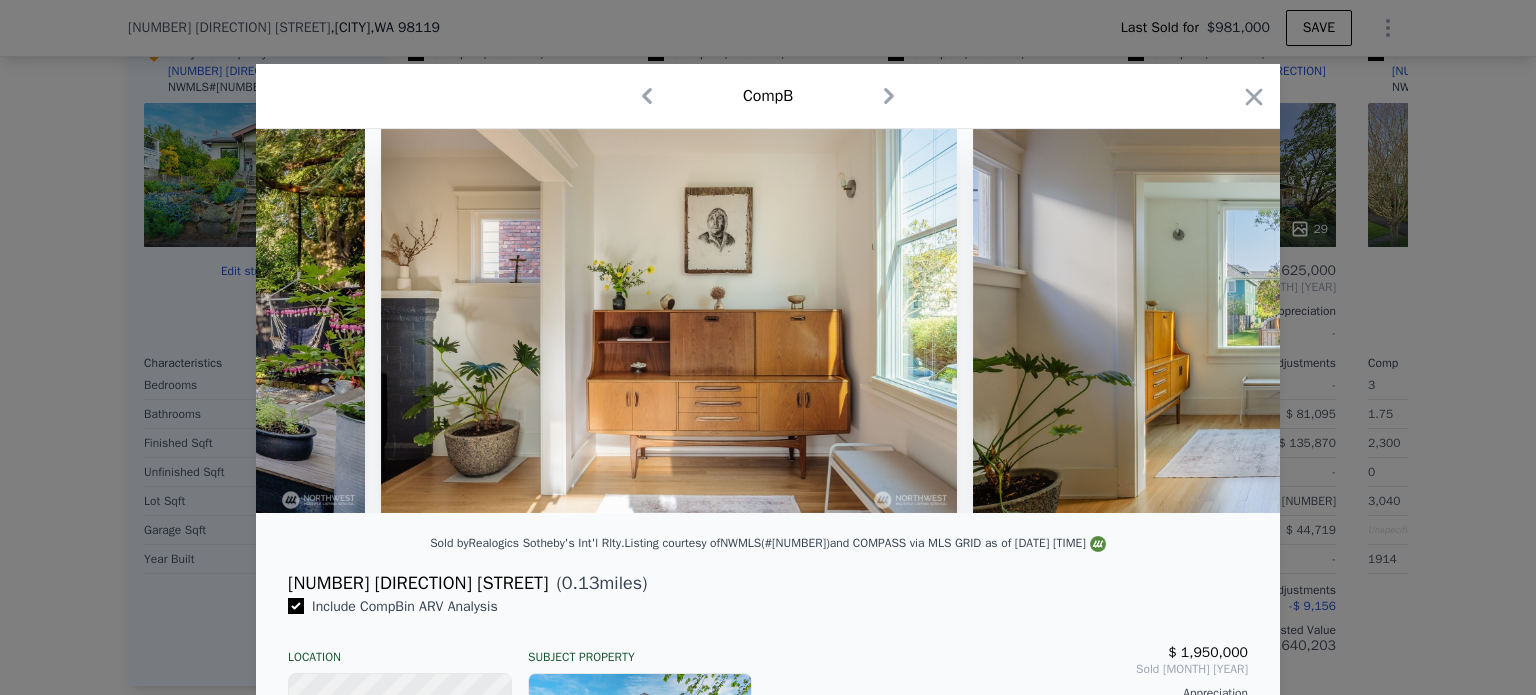 scroll, scrollTop: 0, scrollLeft: 3360, axis: horizontal 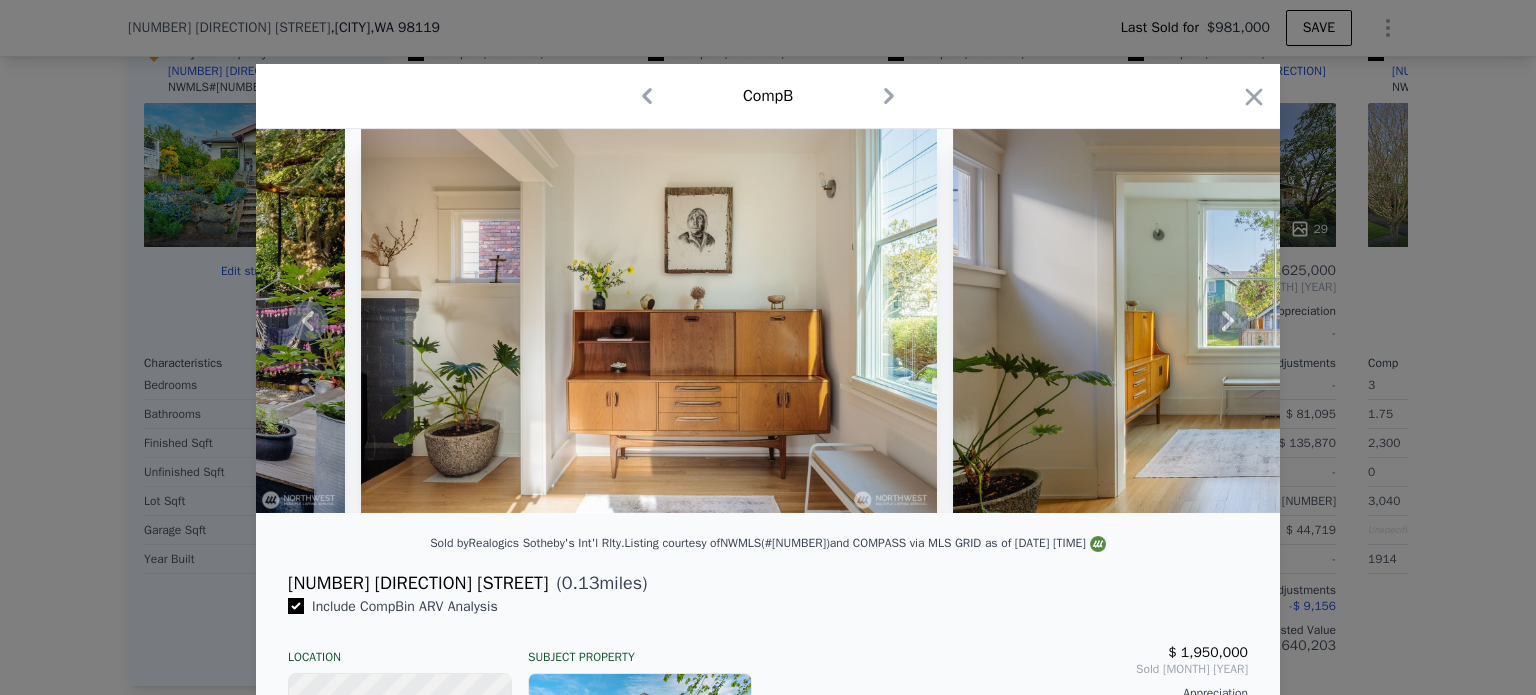 type 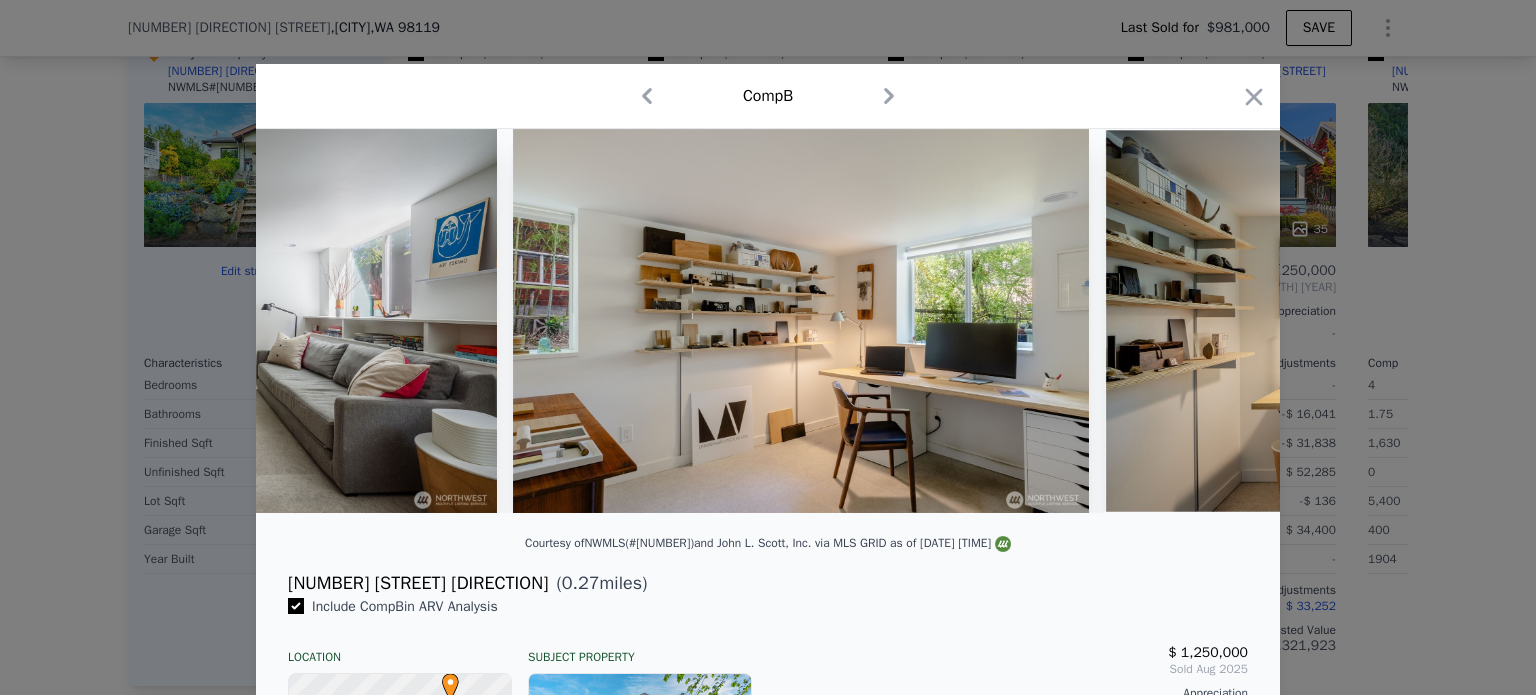scroll, scrollTop: 0, scrollLeft: 15468, axis: horizontal 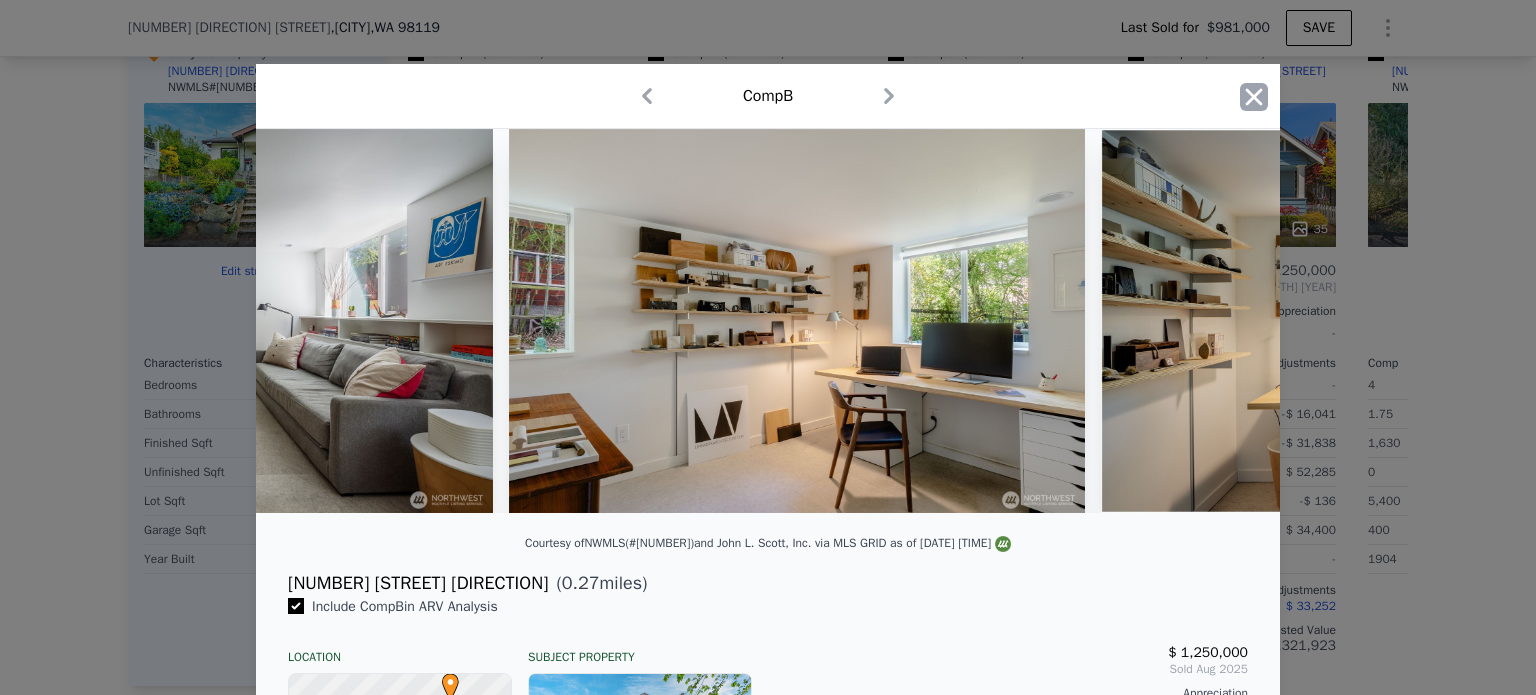 click 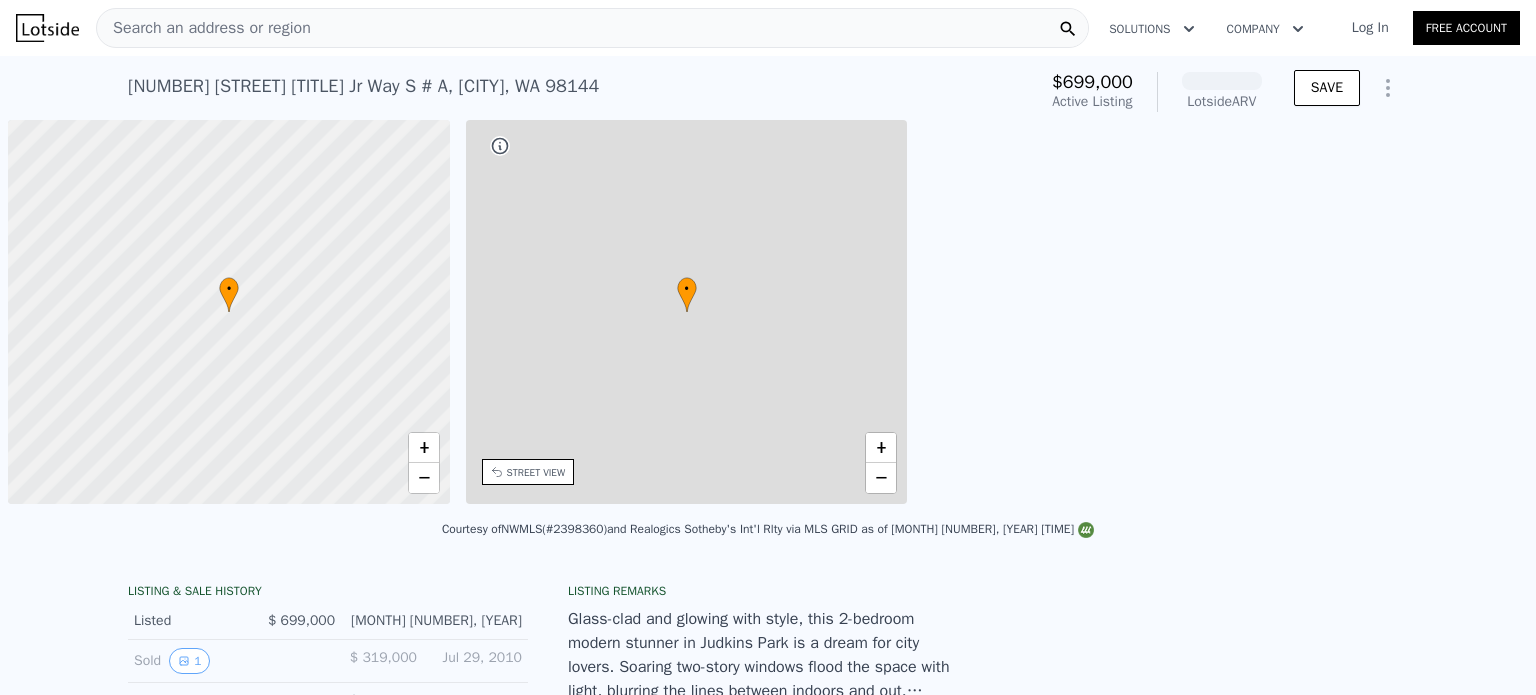 scroll, scrollTop: 0, scrollLeft: 0, axis: both 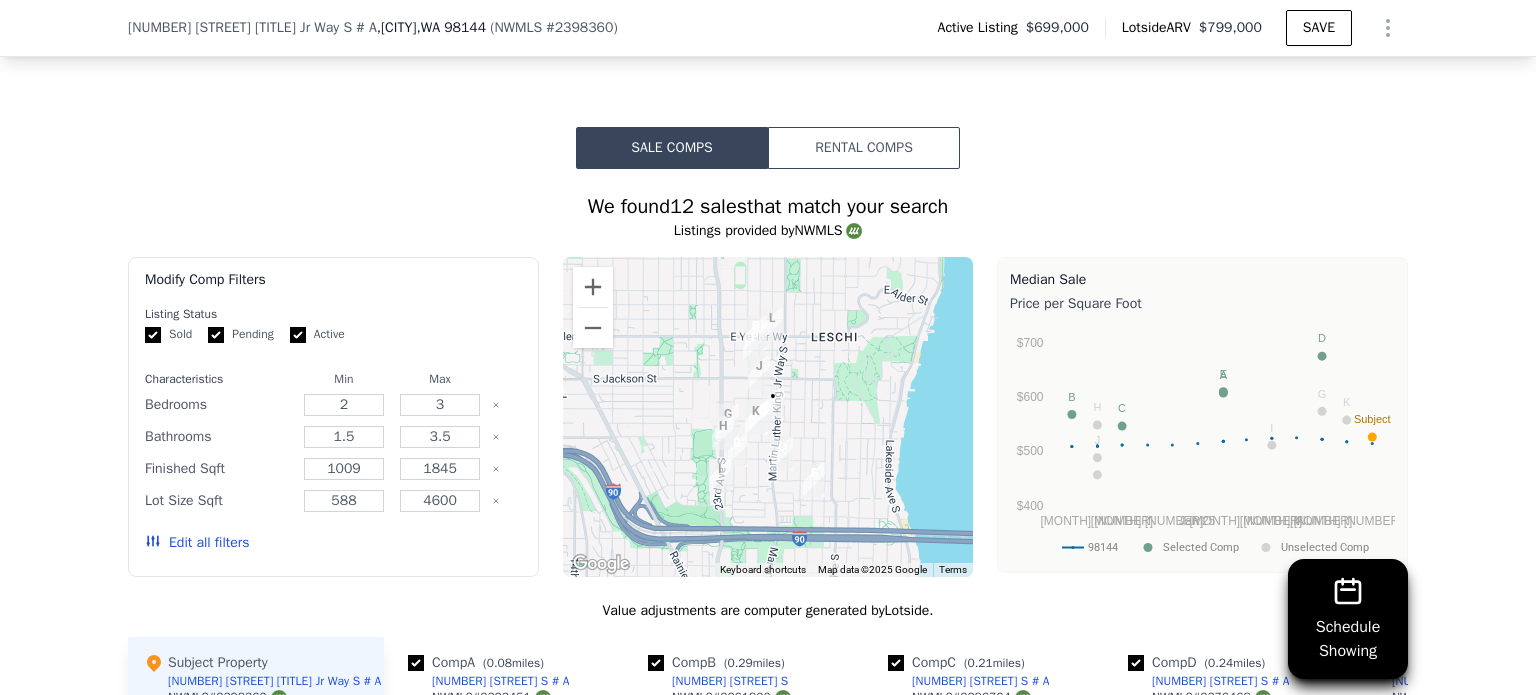 click on "Rental Comps" at bounding box center (864, 148) 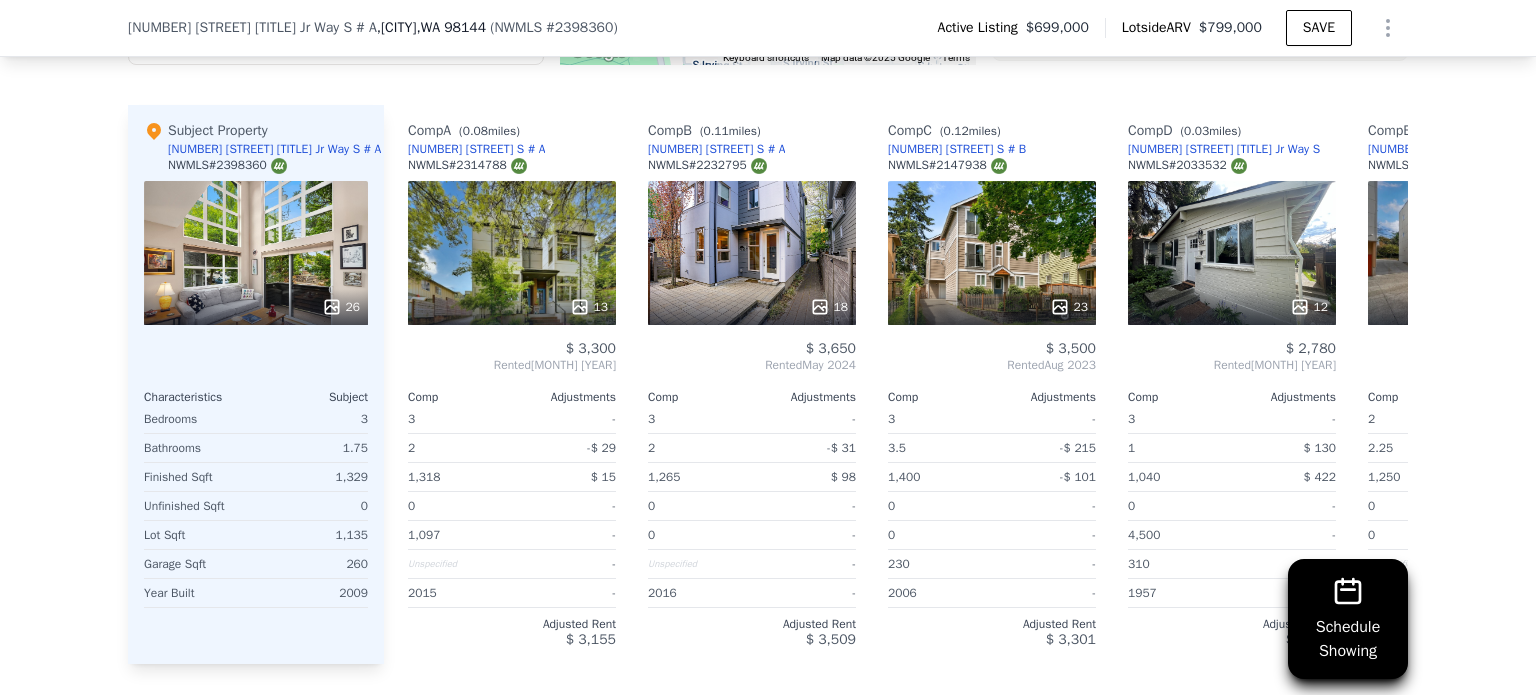 scroll, scrollTop: 2388, scrollLeft: 0, axis: vertical 